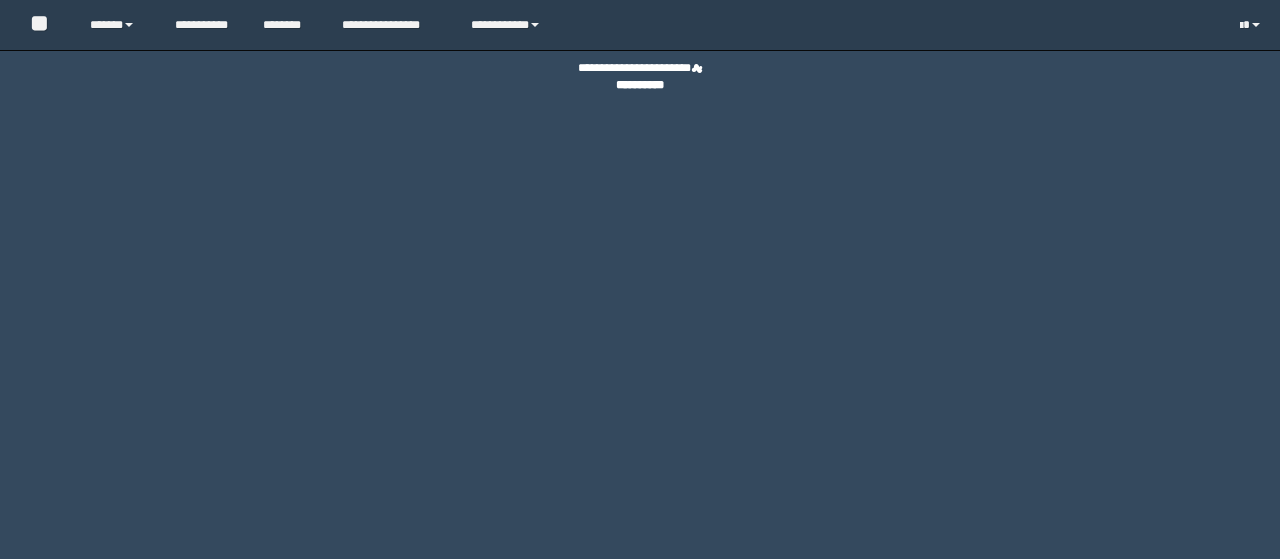 scroll, scrollTop: 0, scrollLeft: 0, axis: both 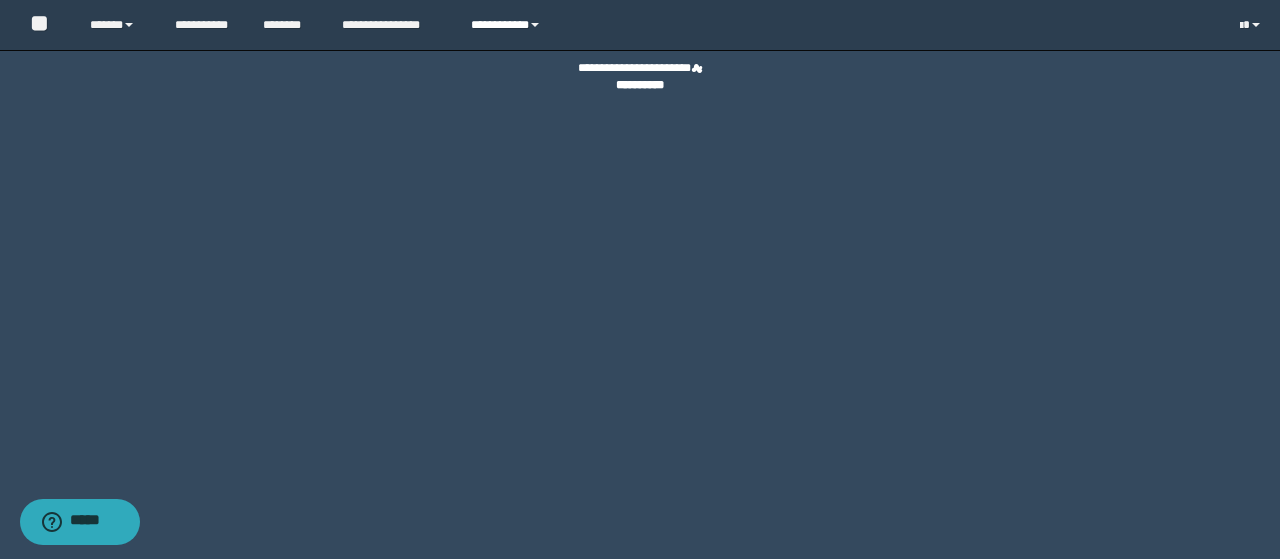 click on "**********" at bounding box center [508, 25] 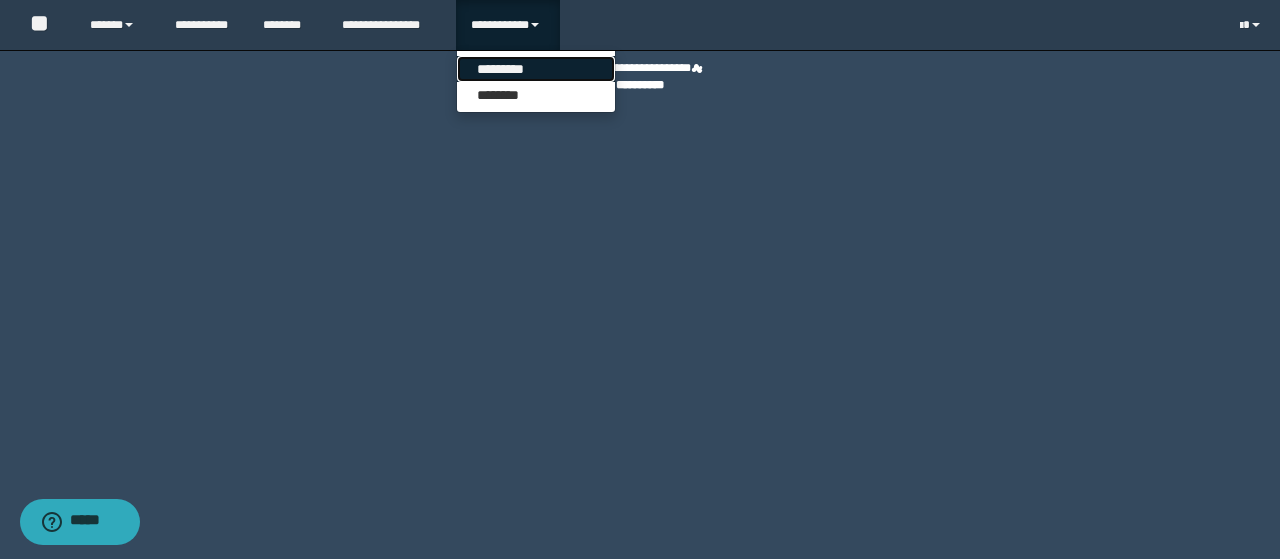 click on "*********" at bounding box center (536, 69) 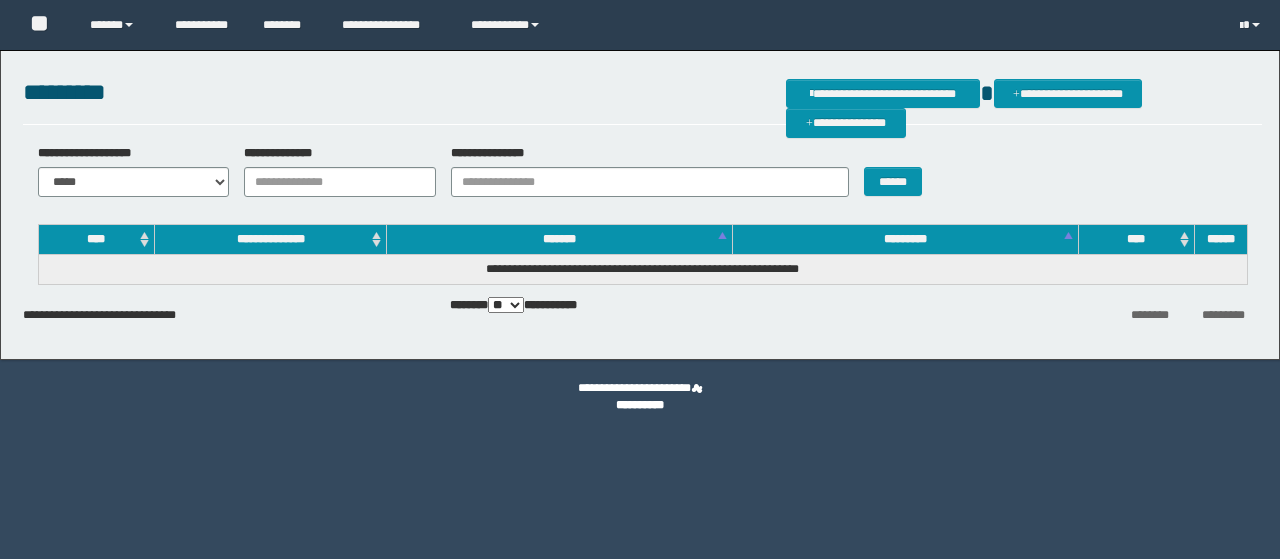 scroll, scrollTop: 0, scrollLeft: 0, axis: both 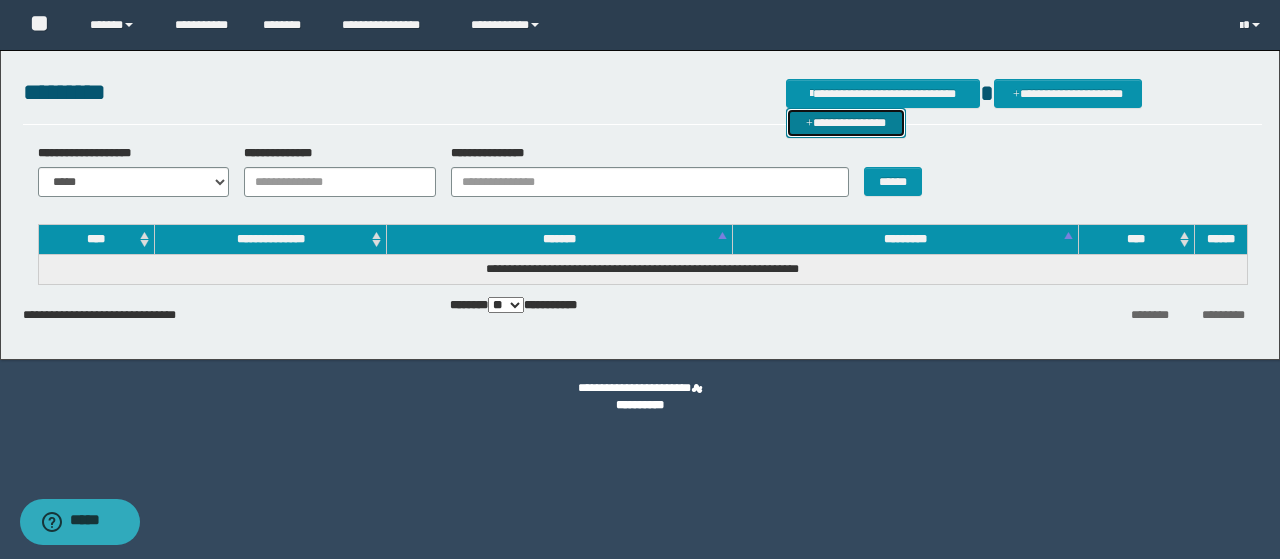 click on "**********" at bounding box center [846, 122] 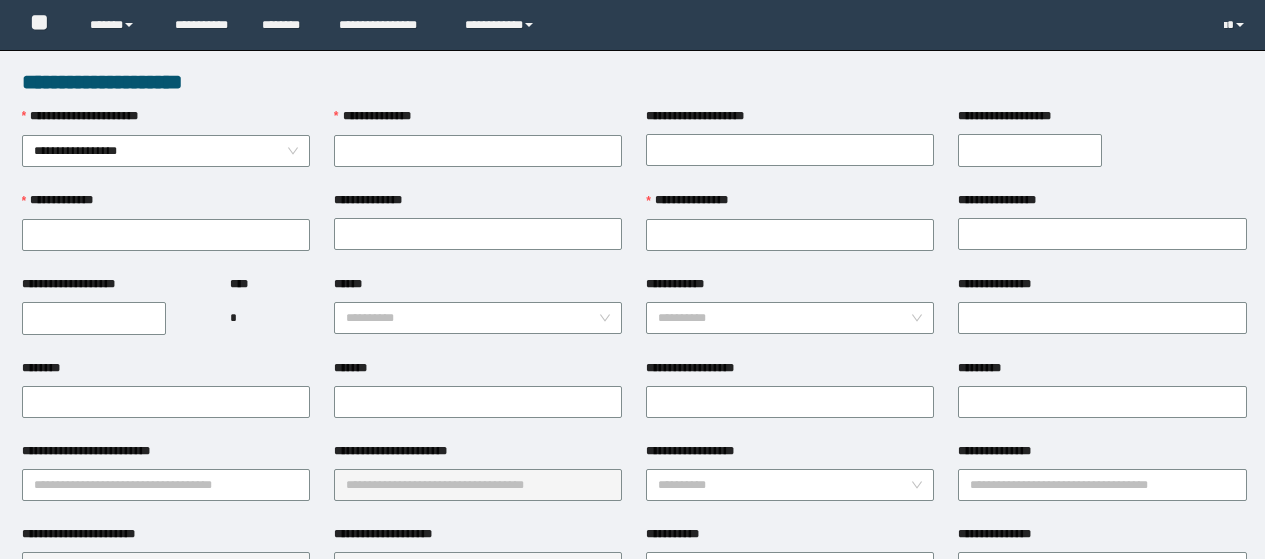 scroll, scrollTop: 0, scrollLeft: 0, axis: both 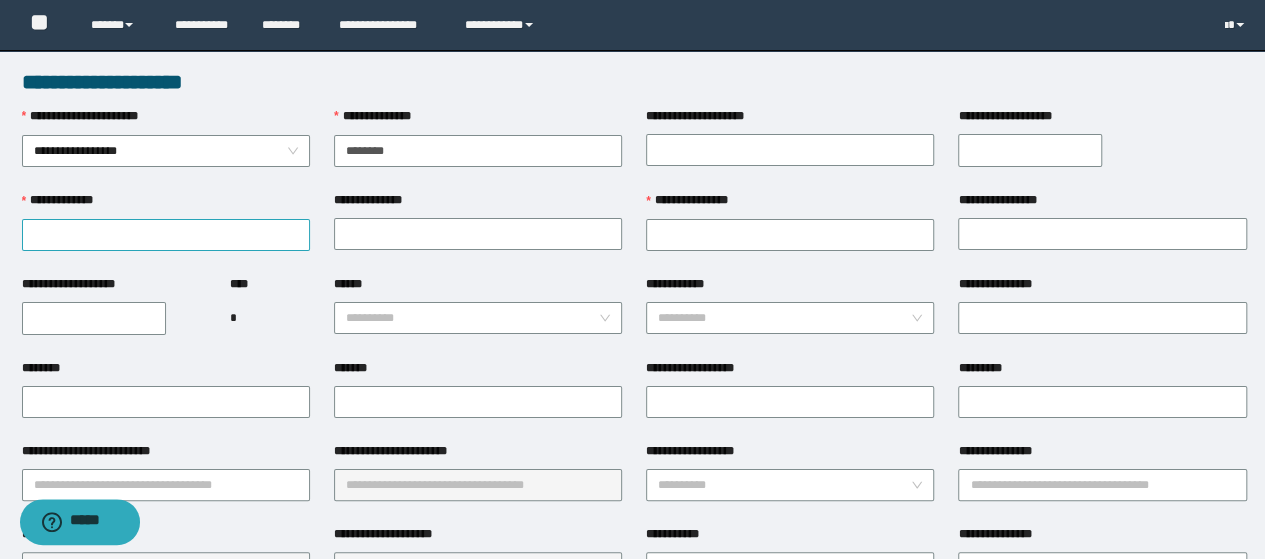 type on "********" 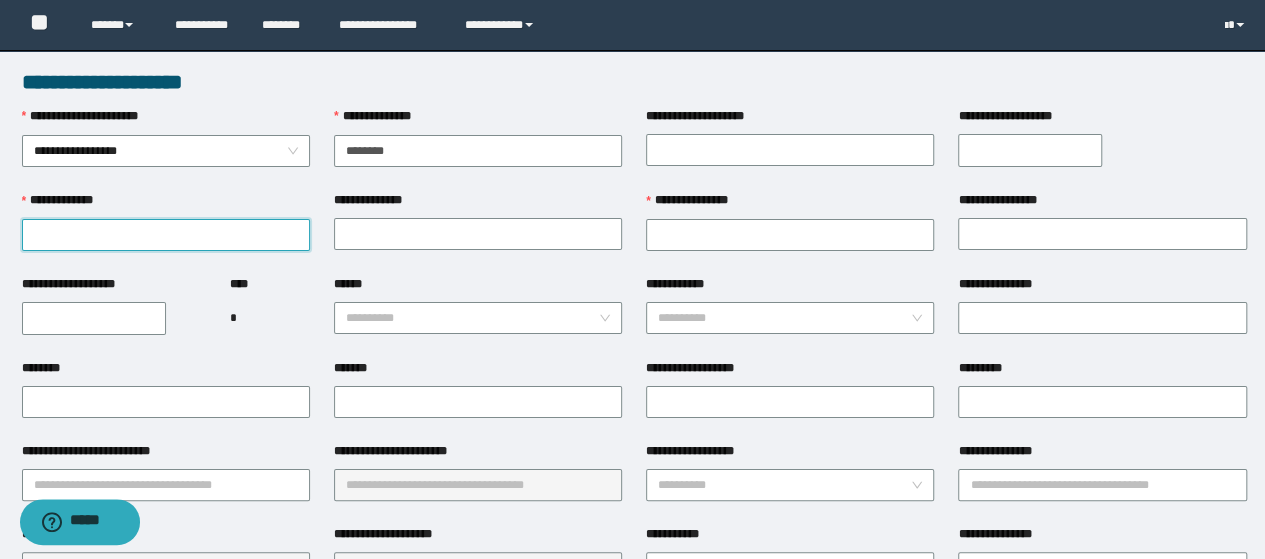 click on "**********" at bounding box center [166, 235] 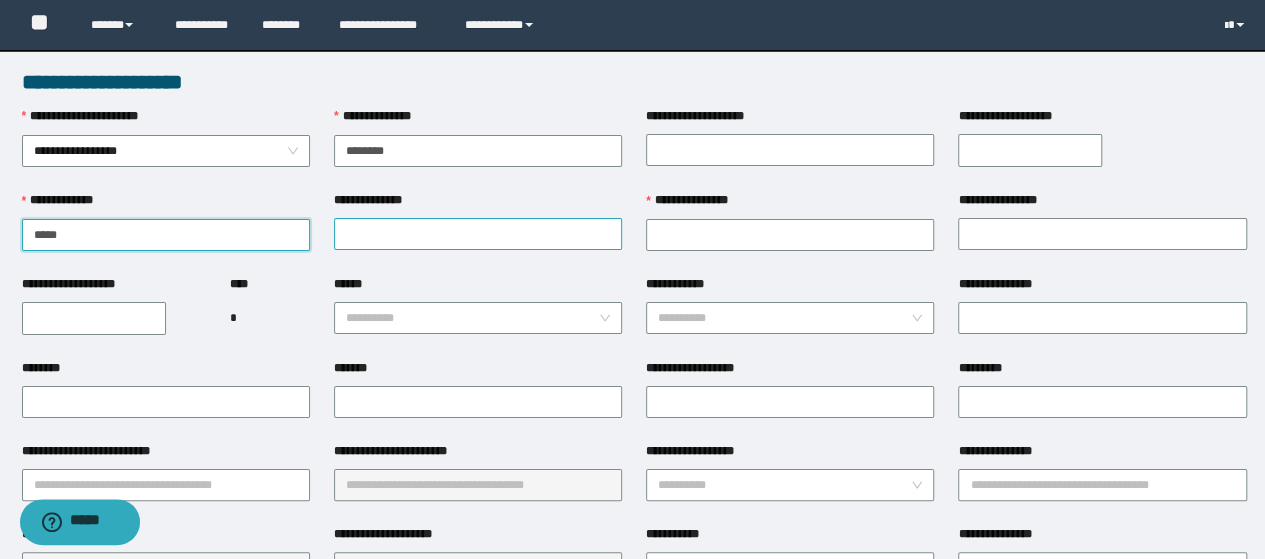 type on "*****" 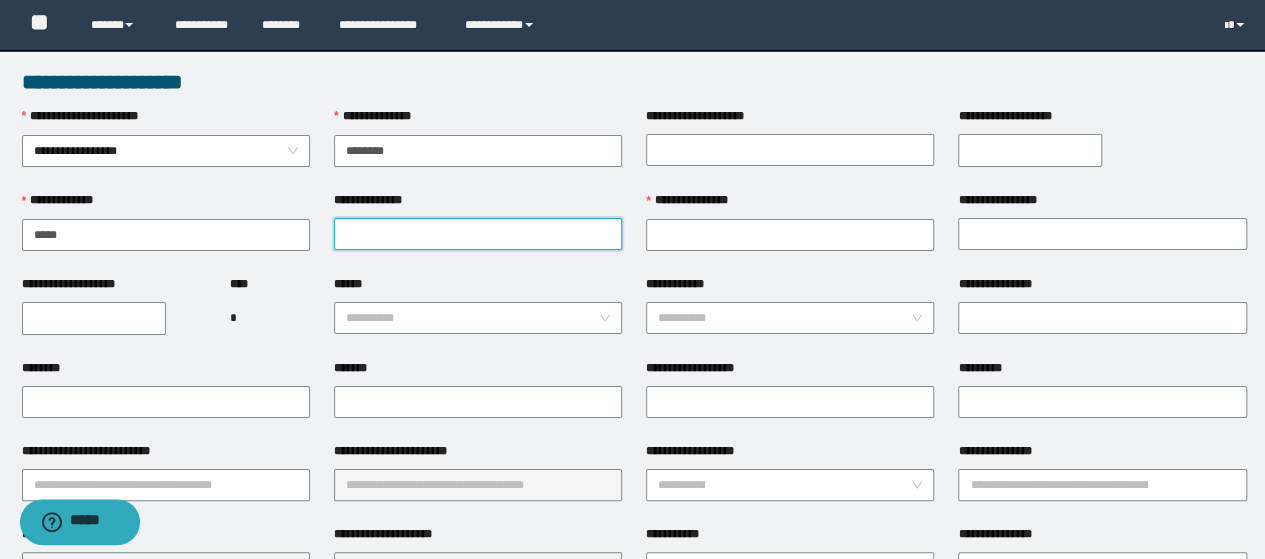 click on "**********" at bounding box center [478, 234] 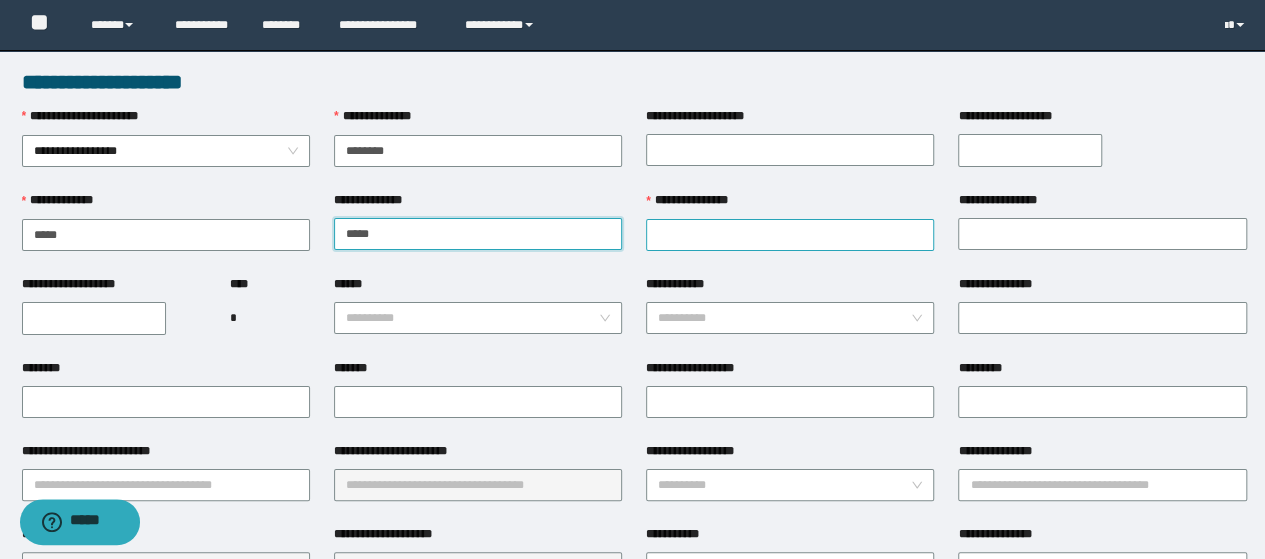 type on "*****" 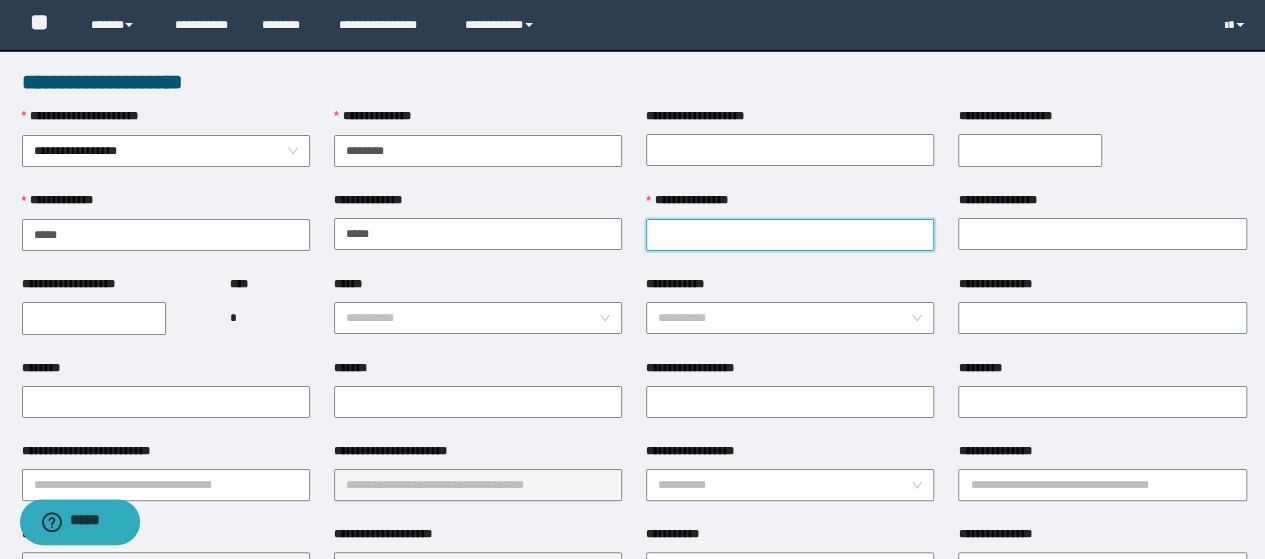 click on "**********" at bounding box center (790, 235) 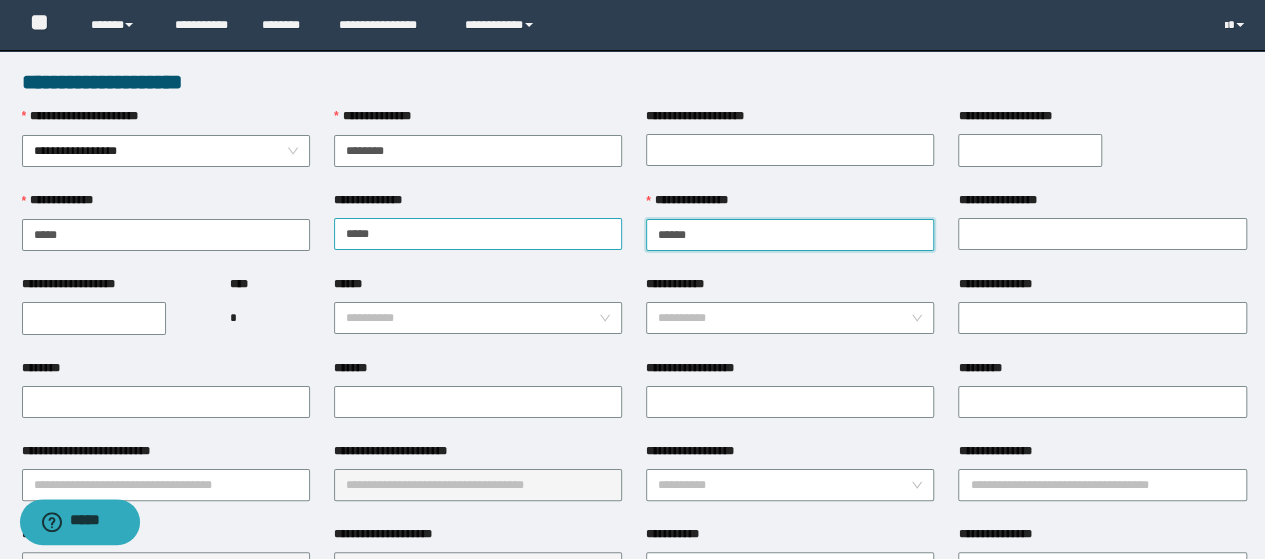 type on "******" 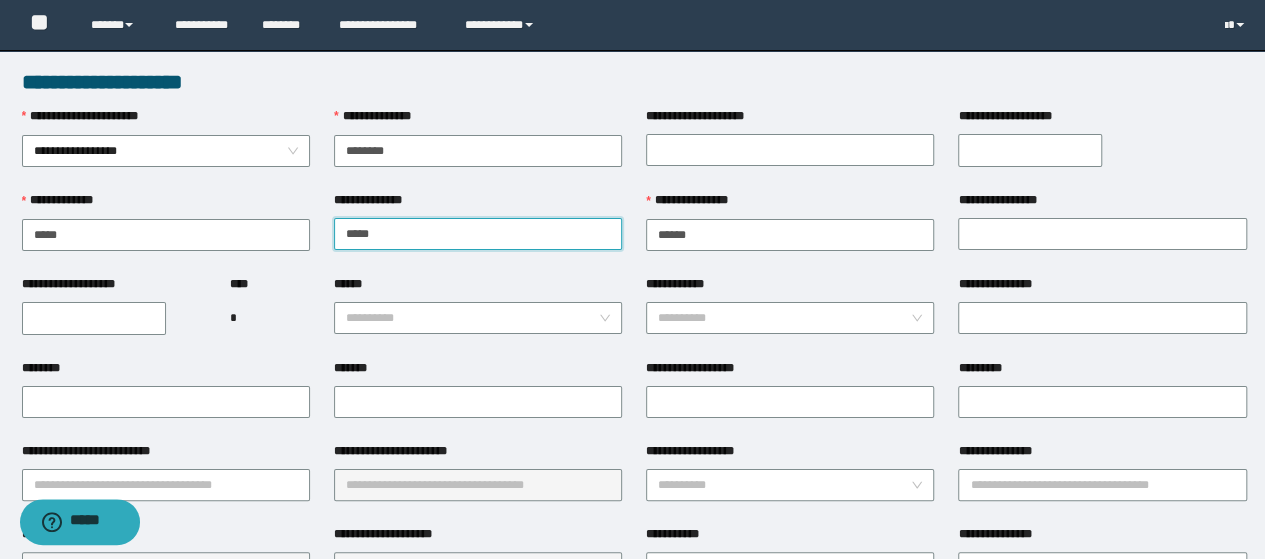 click on "*****" at bounding box center [478, 234] 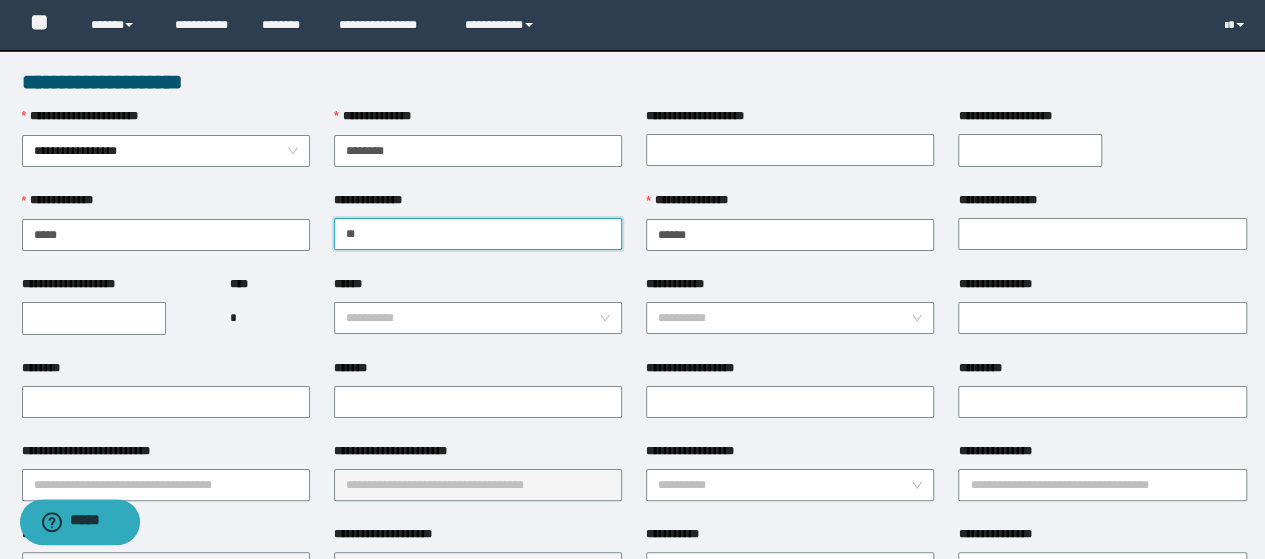 type on "*" 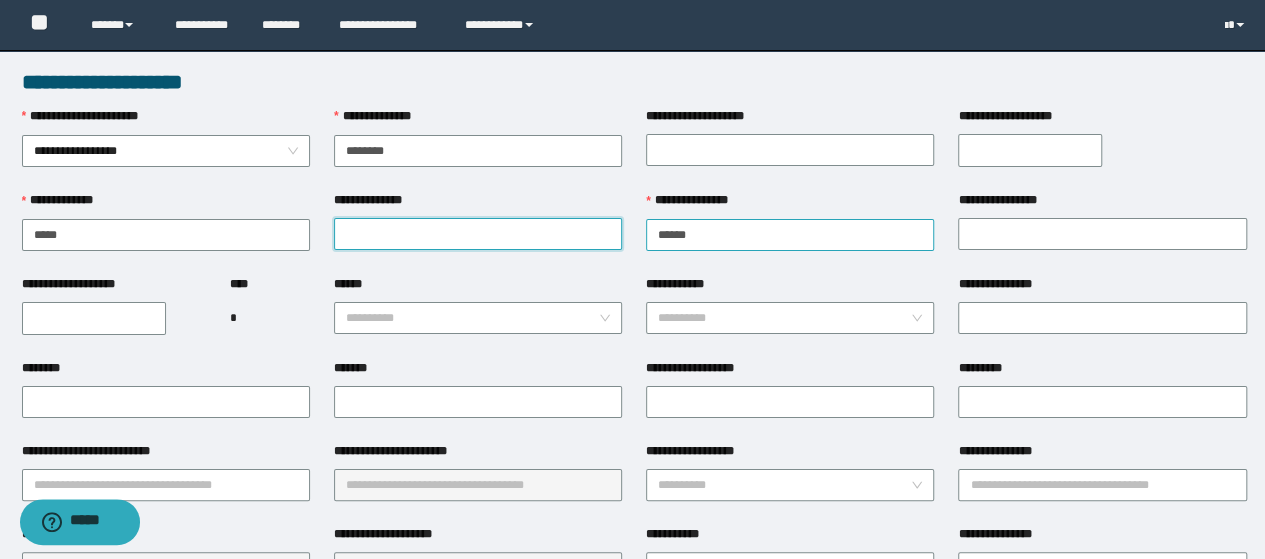 type 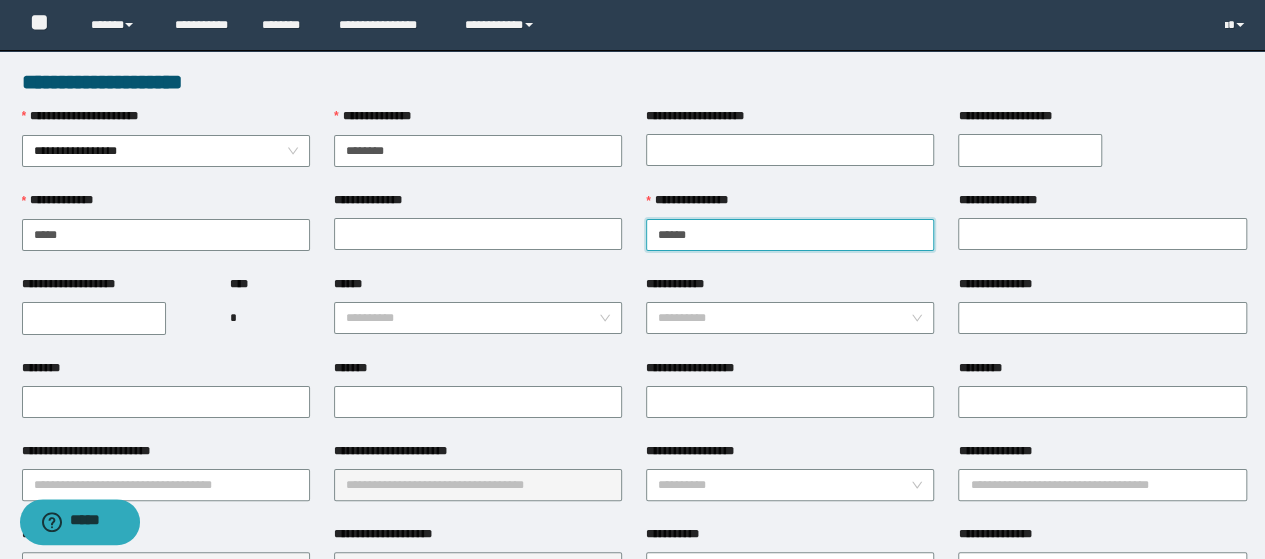 click on "******" at bounding box center (790, 235) 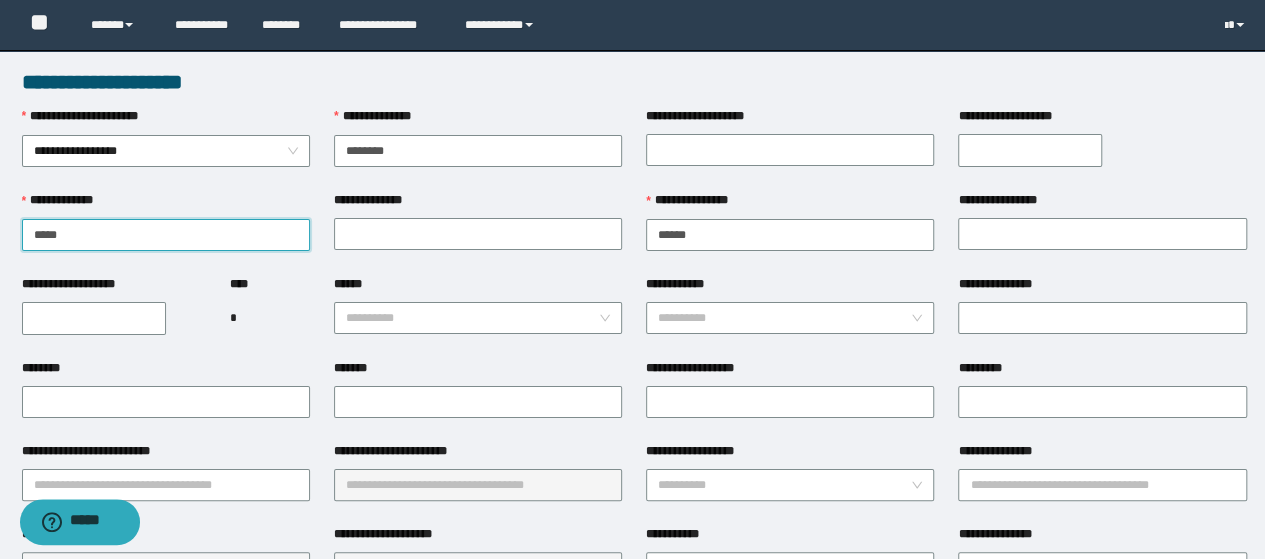 click on "*****" at bounding box center [166, 235] 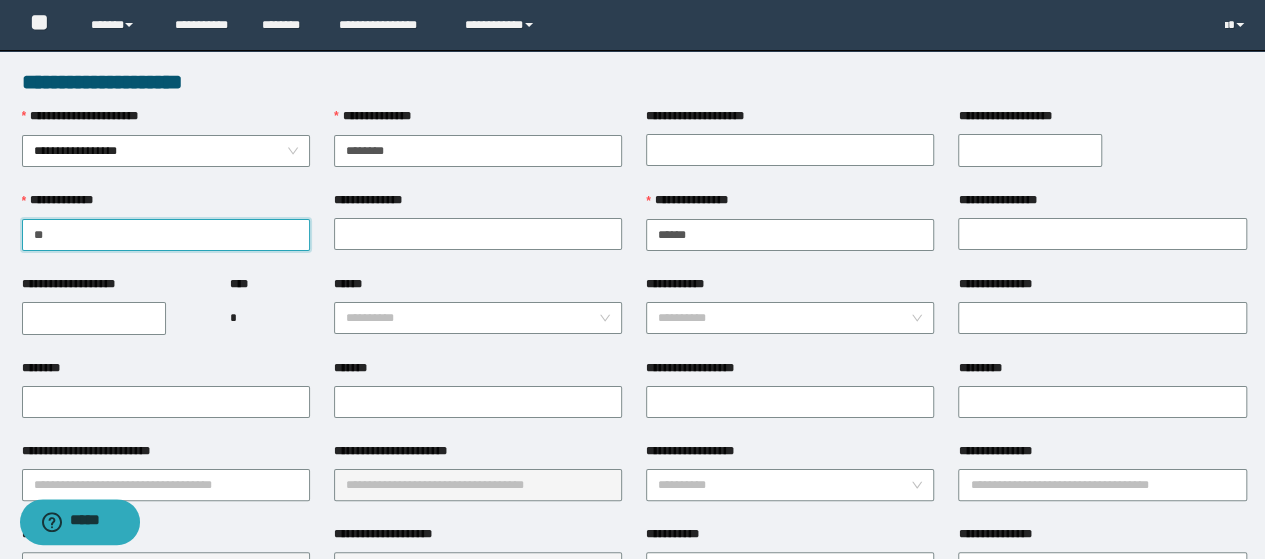 type on "*" 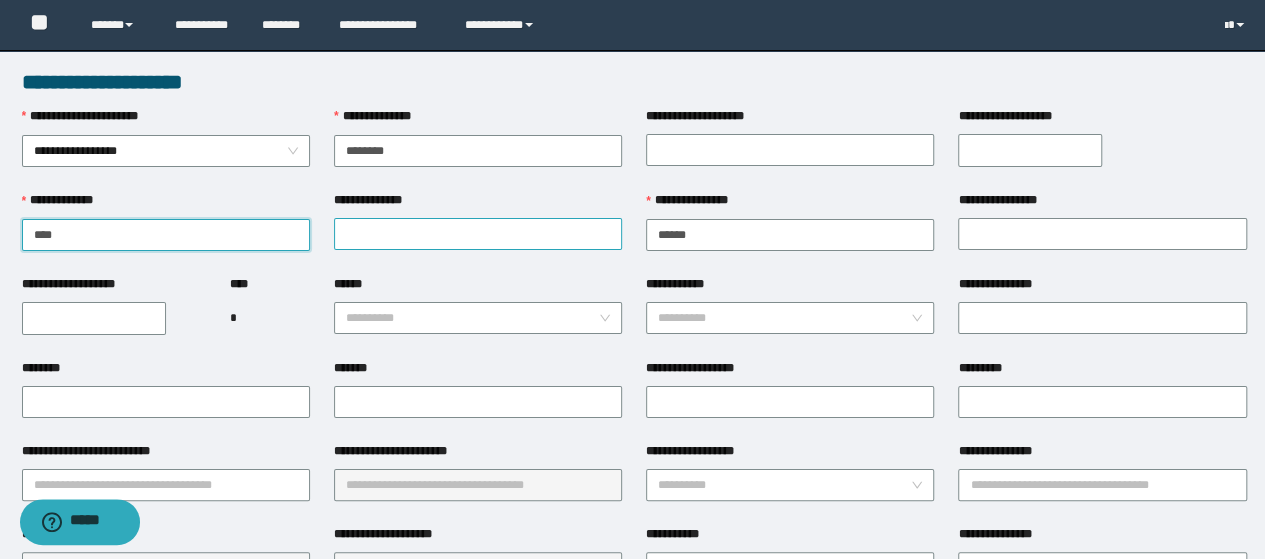 type on "****" 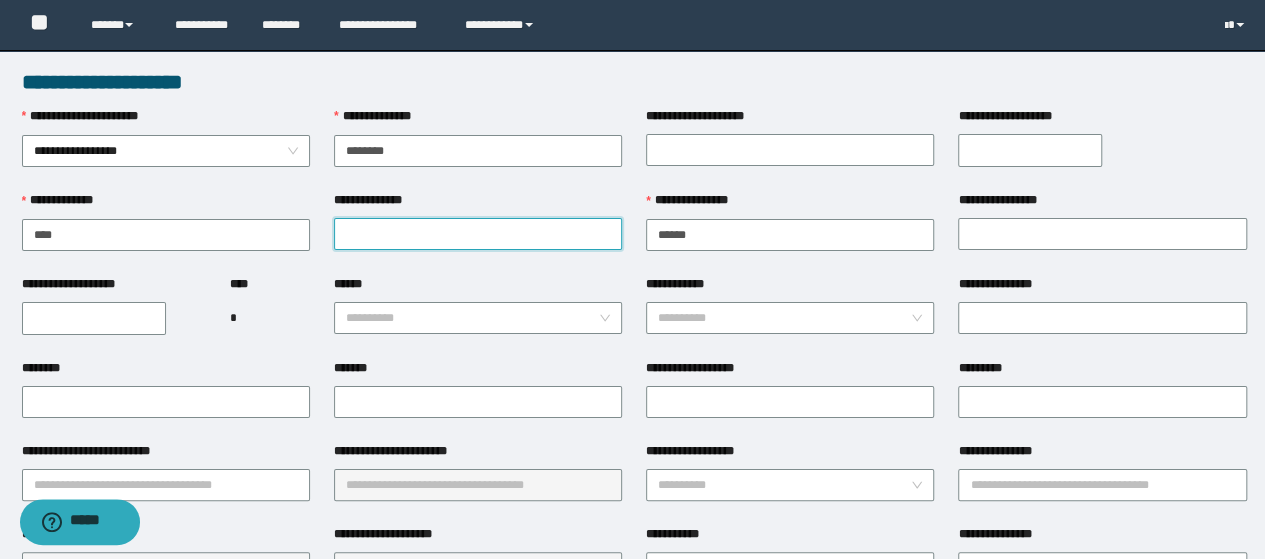 click on "**********" at bounding box center (478, 234) 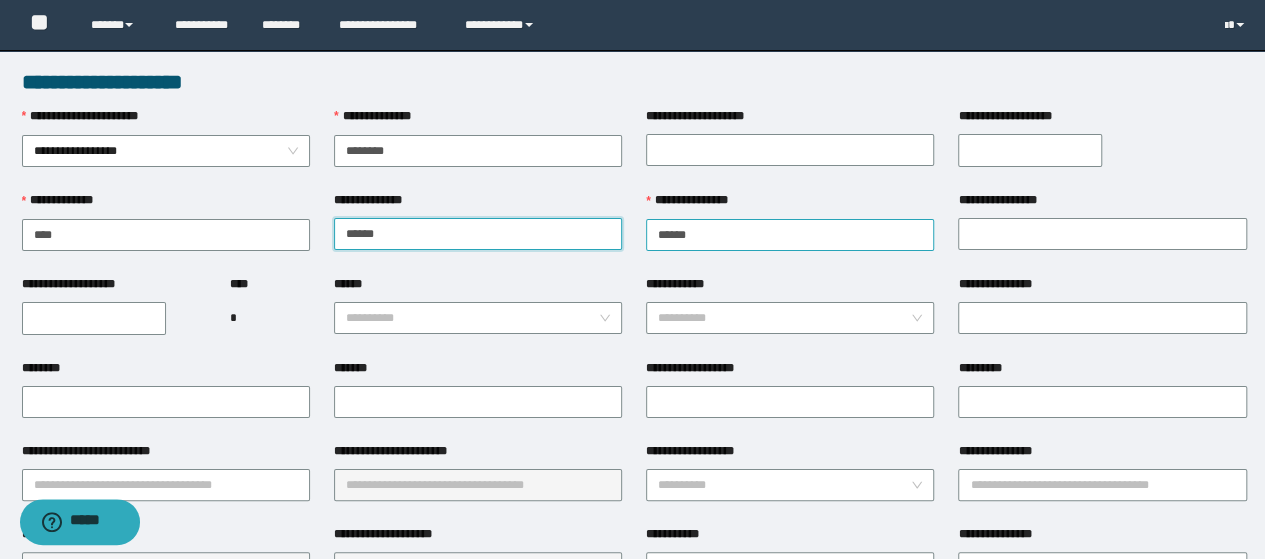 type on "*****" 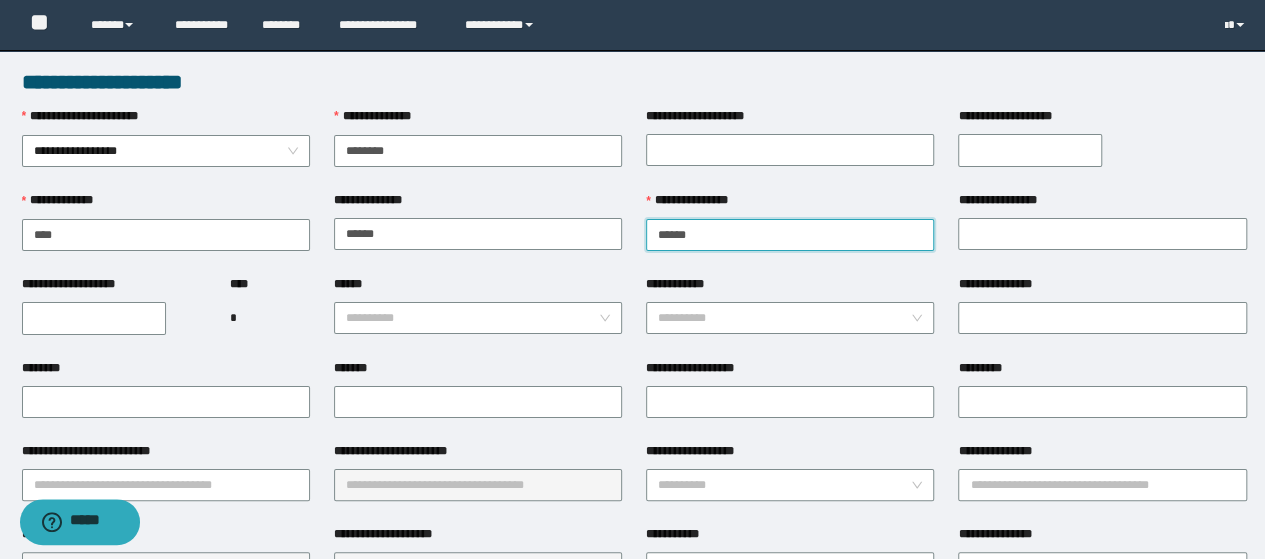 click on "******" at bounding box center (790, 235) 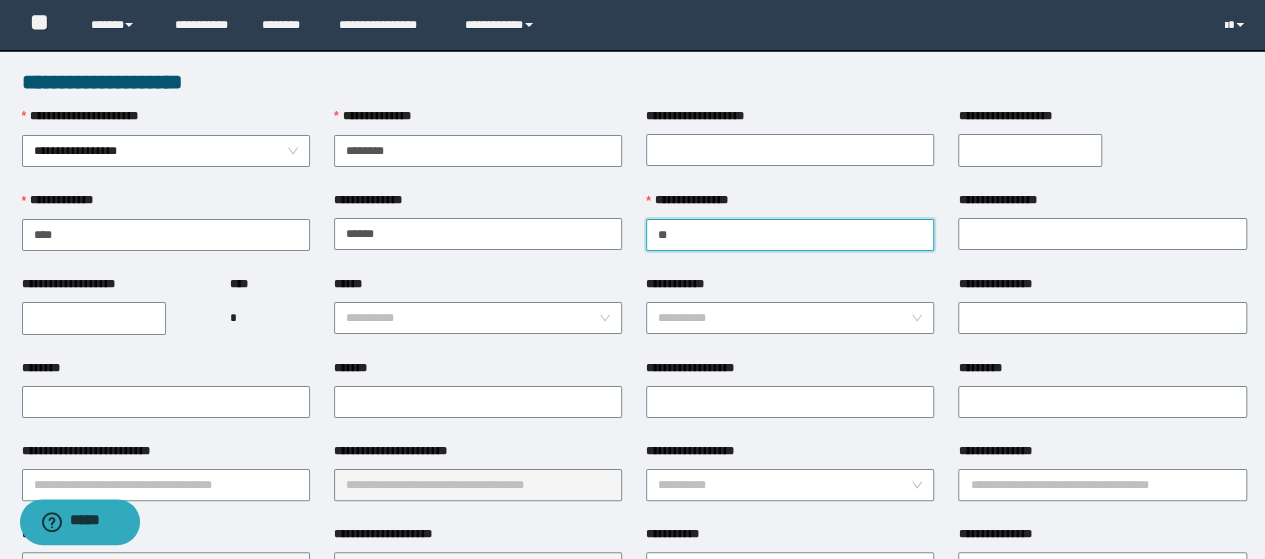 type on "*" 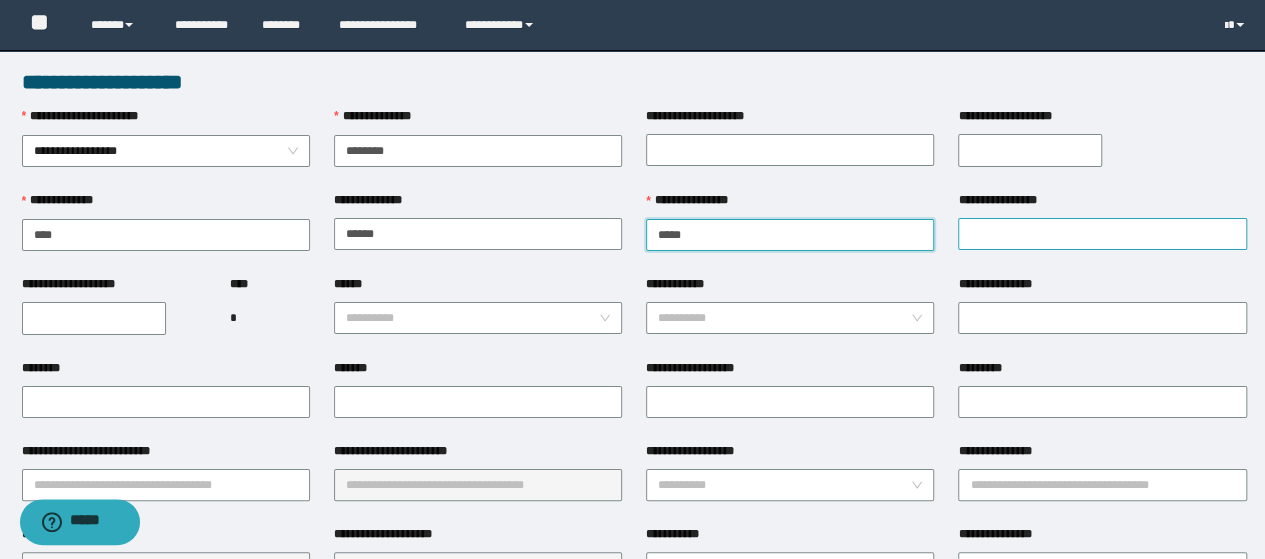 type on "*****" 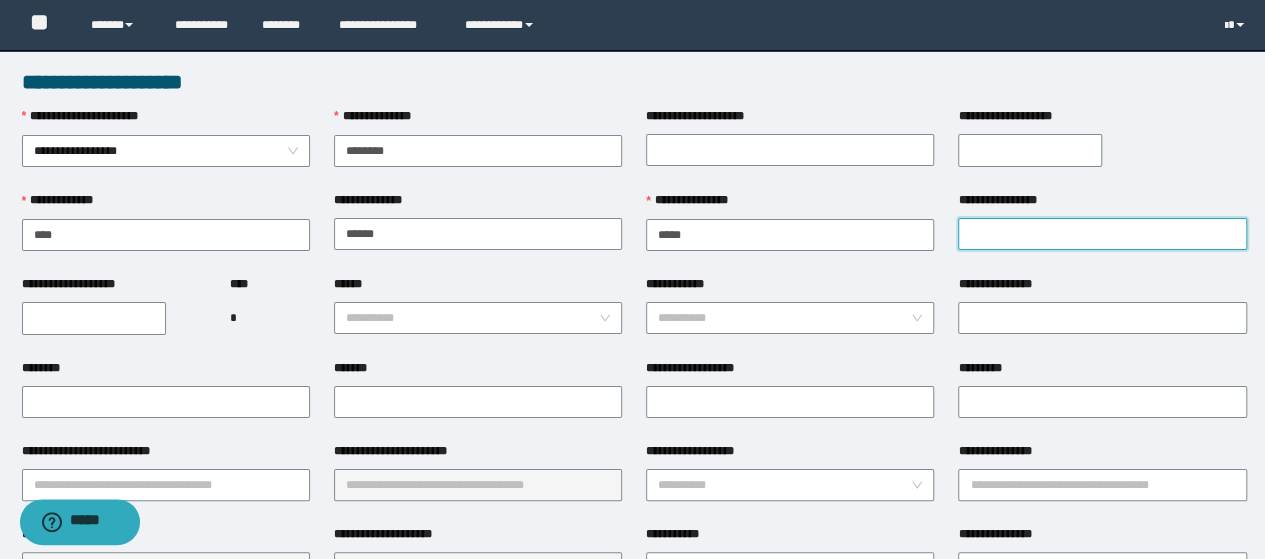 click on "**********" at bounding box center (1102, 234) 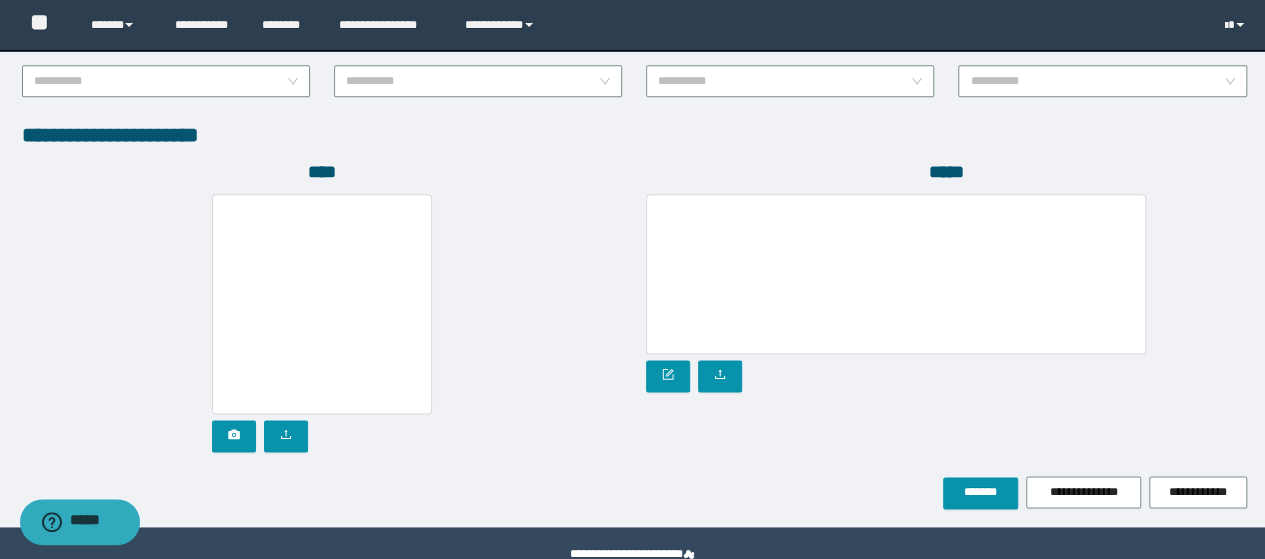 scroll, scrollTop: 1142, scrollLeft: 0, axis: vertical 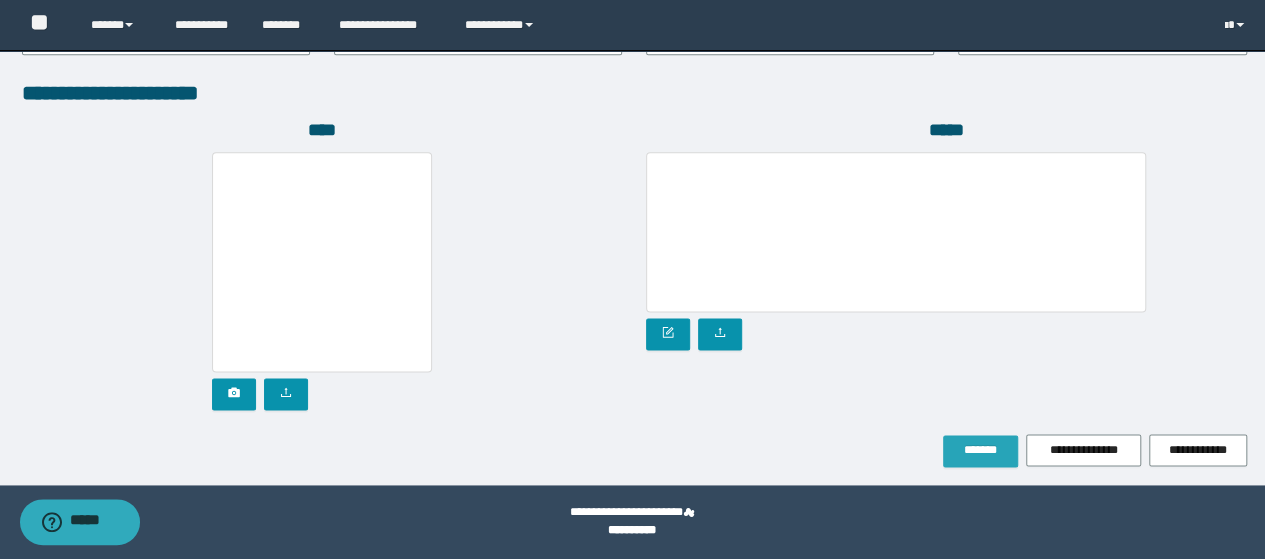 type on "******" 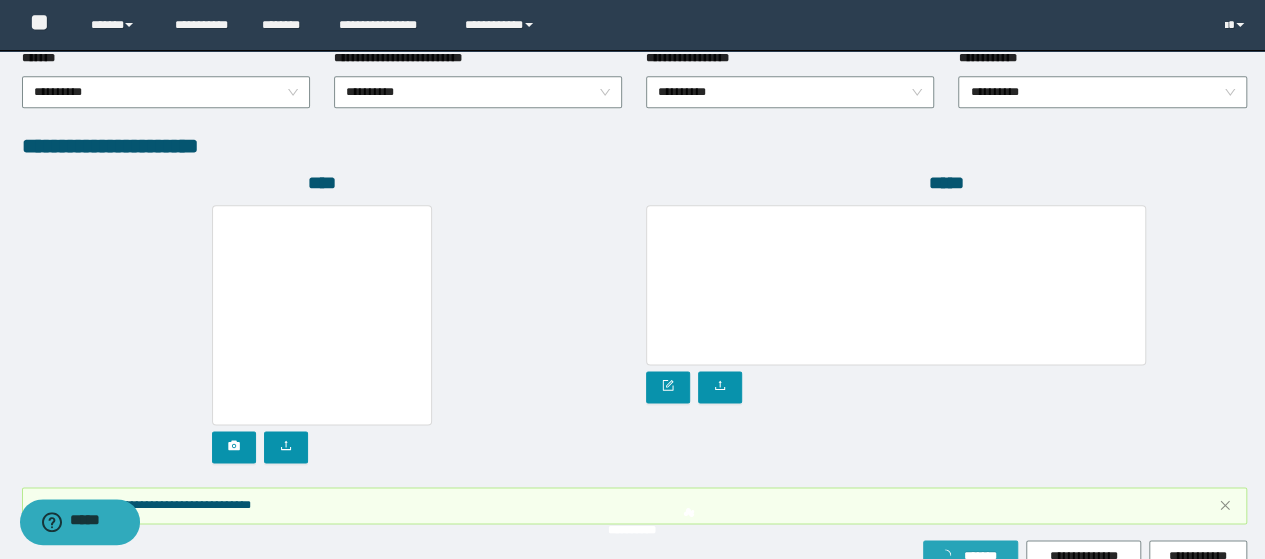 scroll, scrollTop: 1194, scrollLeft: 0, axis: vertical 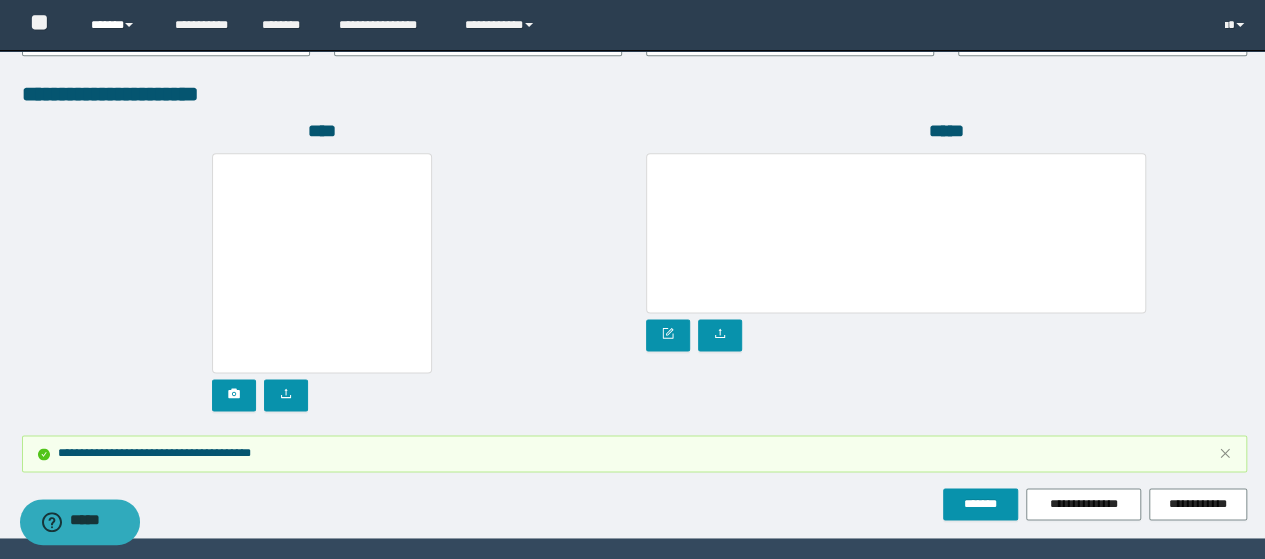 click on "******" at bounding box center [117, 25] 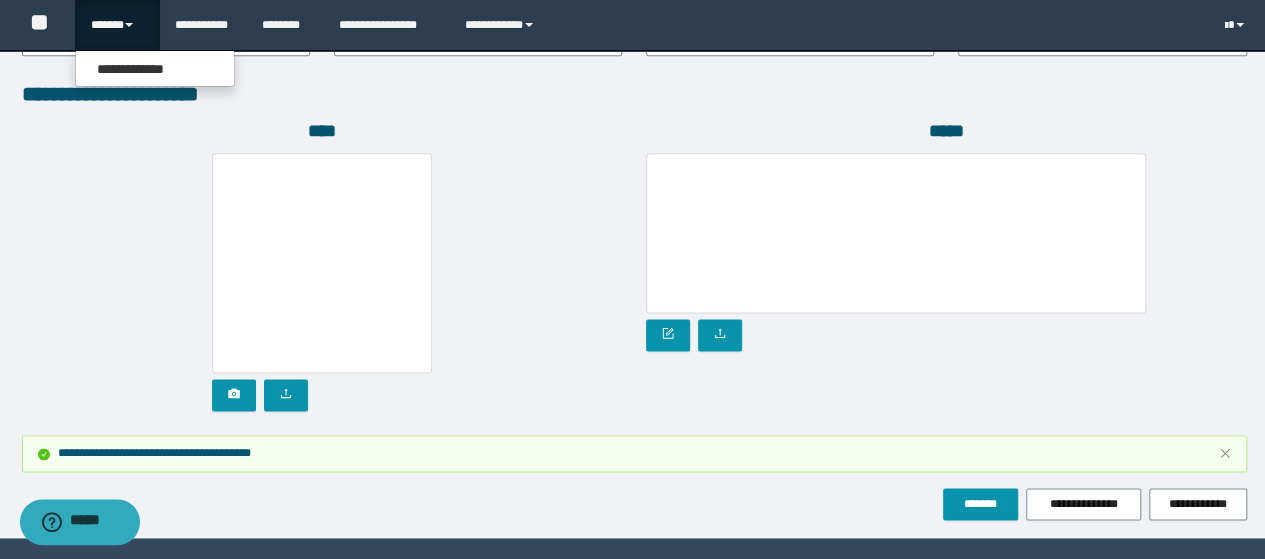 click on "******" at bounding box center [117, 25] 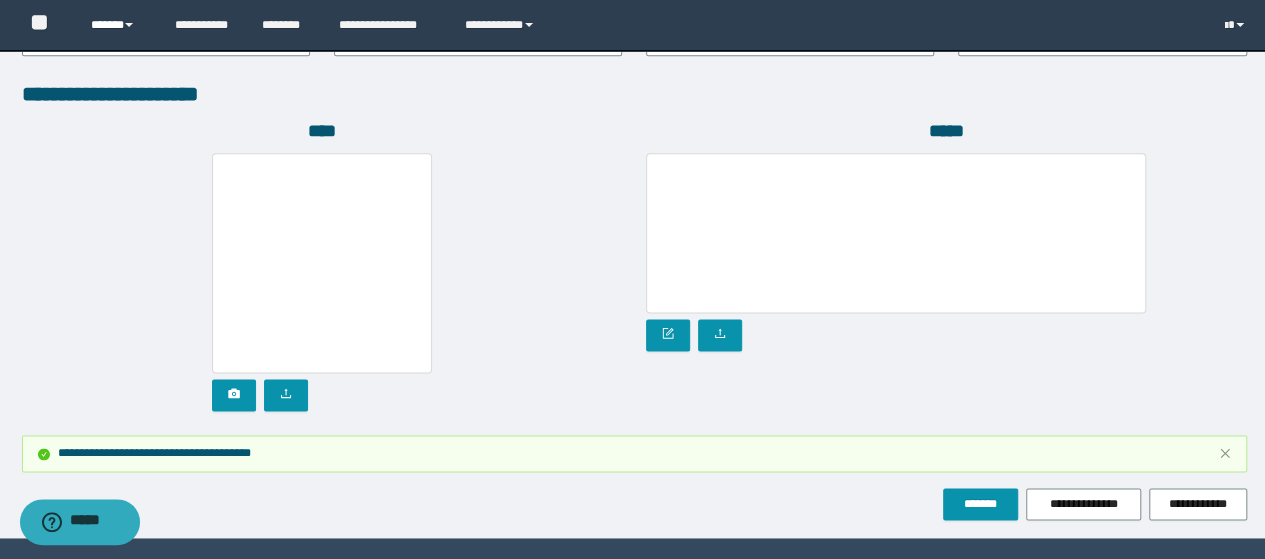 click on "******" at bounding box center (117, 25) 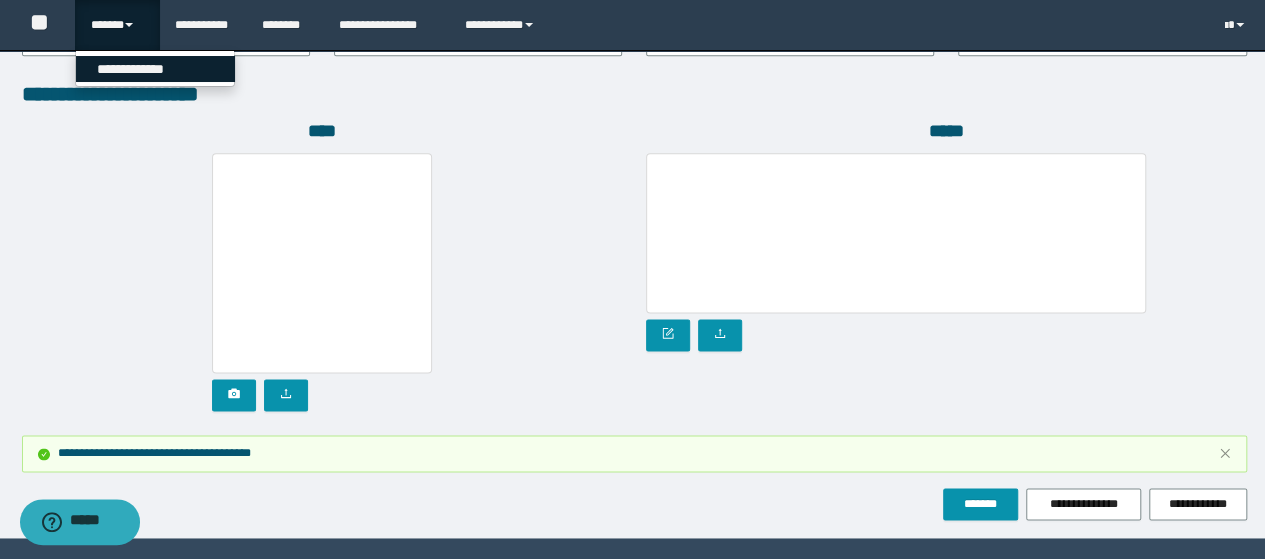 click on "**********" at bounding box center [155, 69] 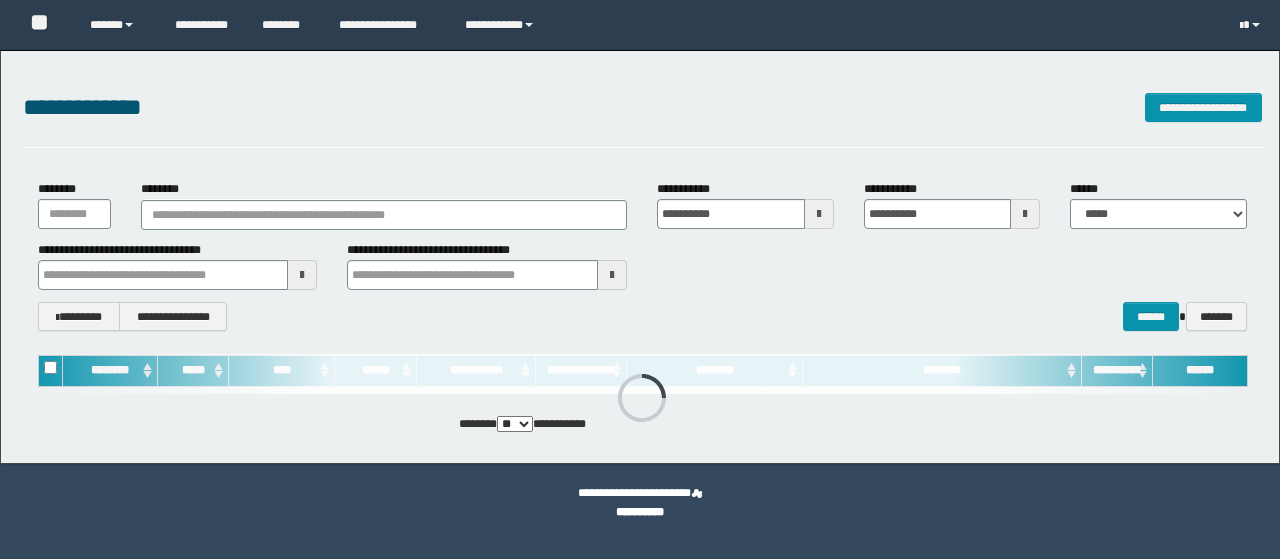 scroll, scrollTop: 0, scrollLeft: 0, axis: both 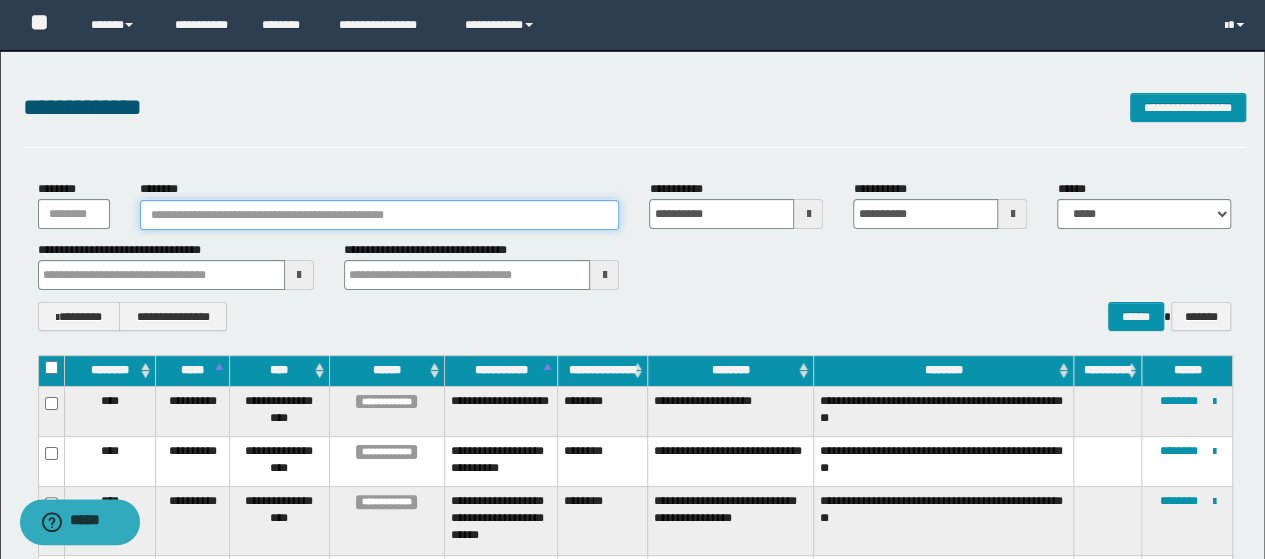 click on "********" at bounding box center (380, 215) 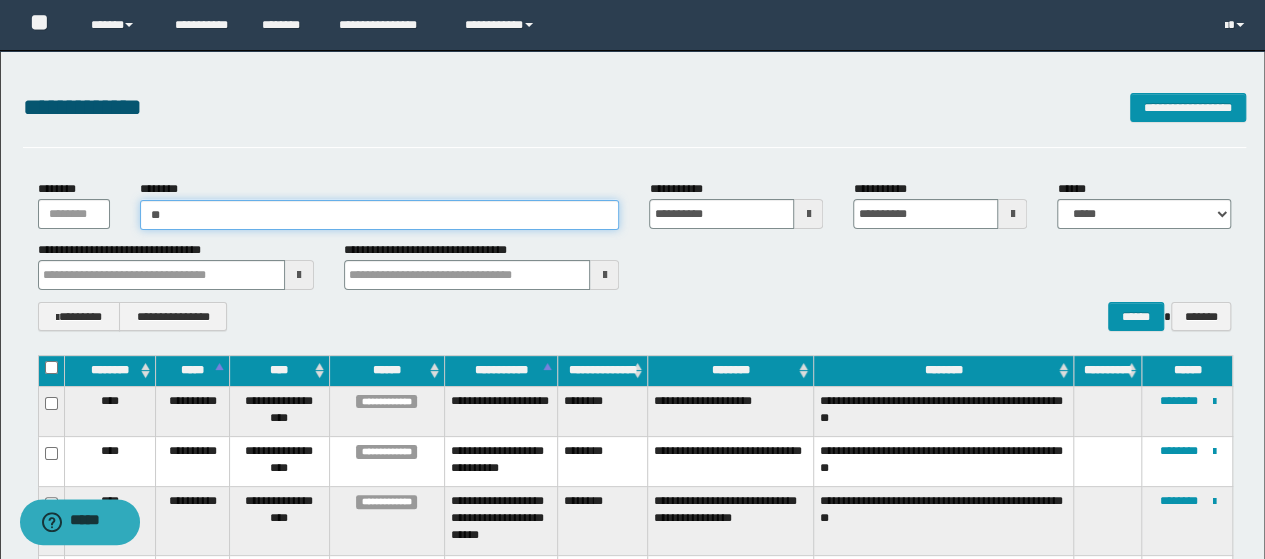 type on "***" 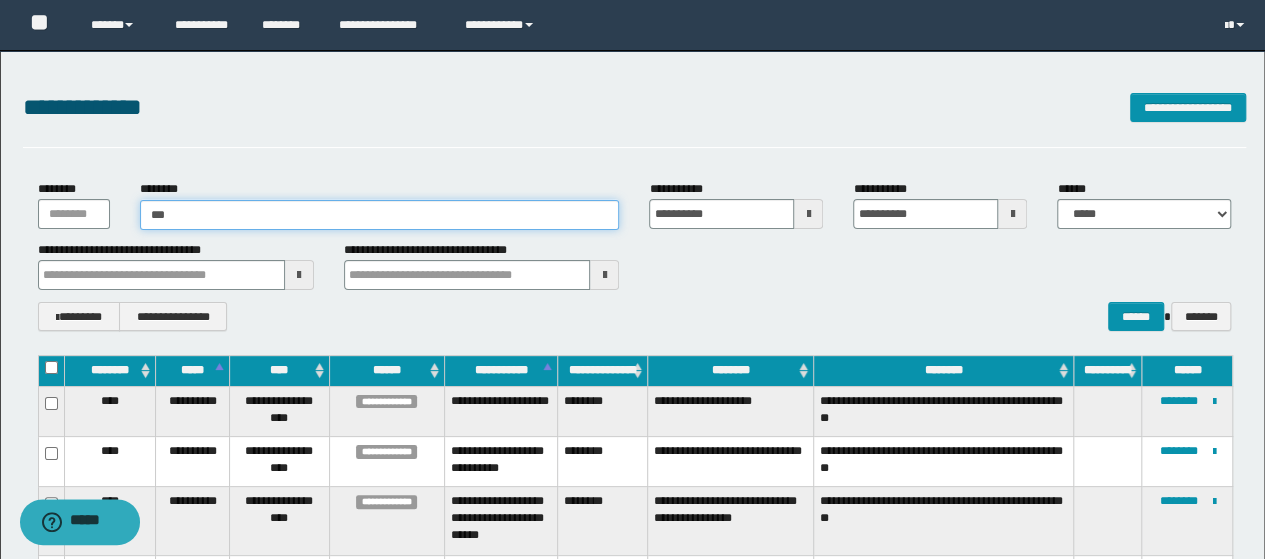 type on "***" 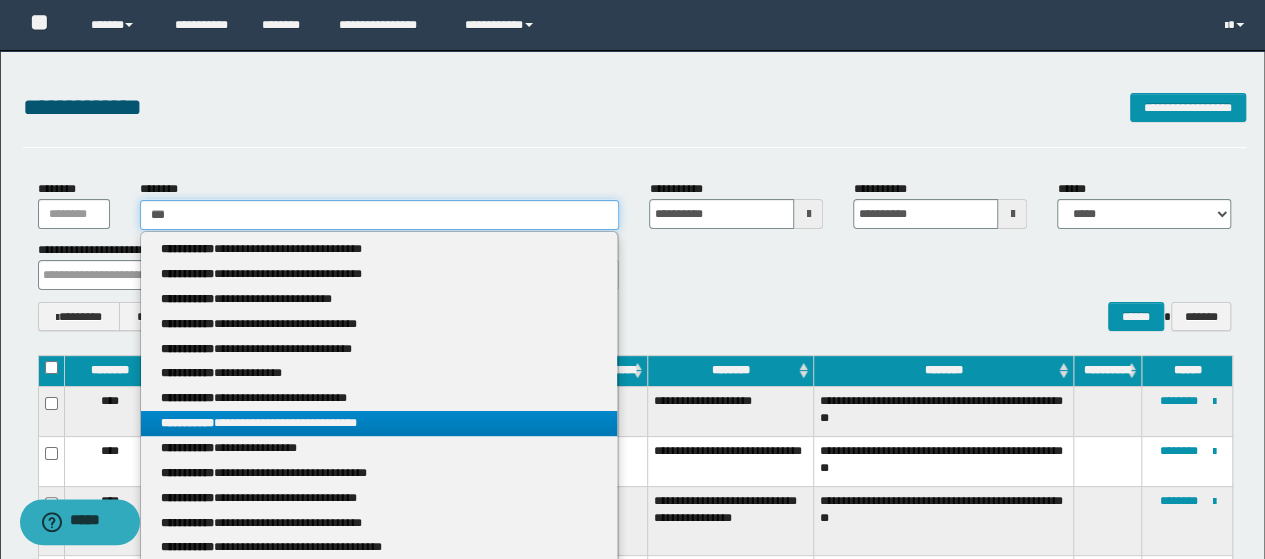 type 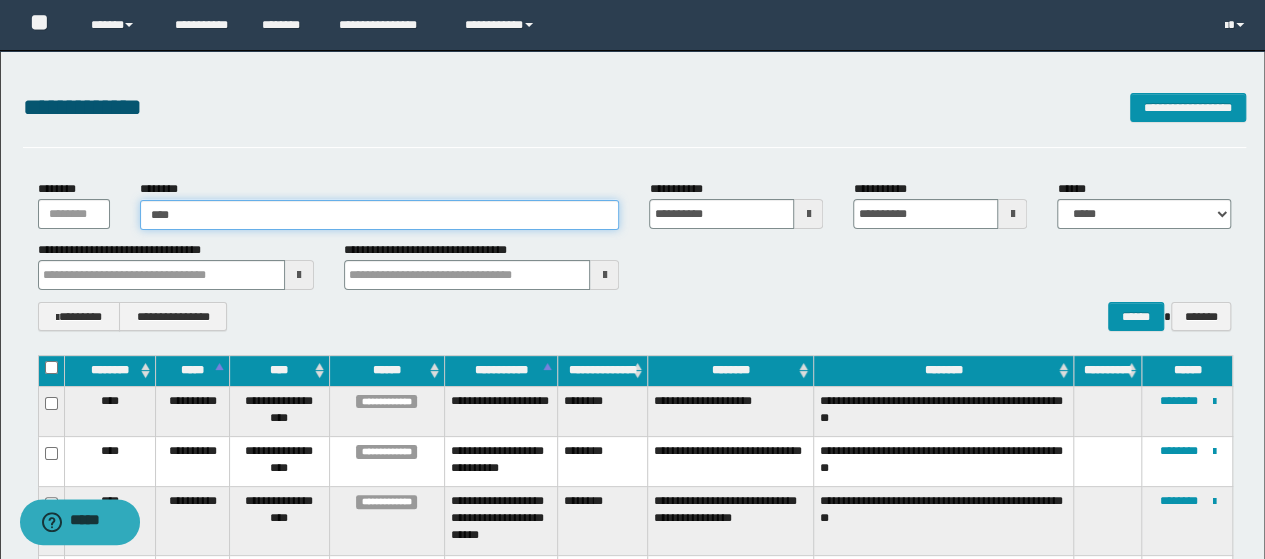 type on "****" 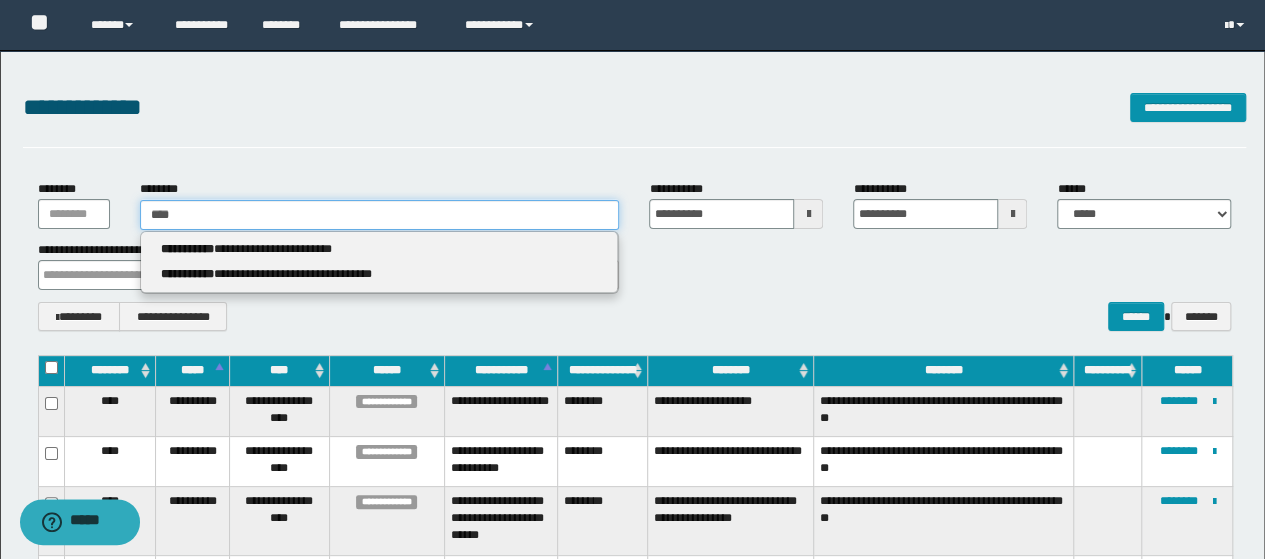 type 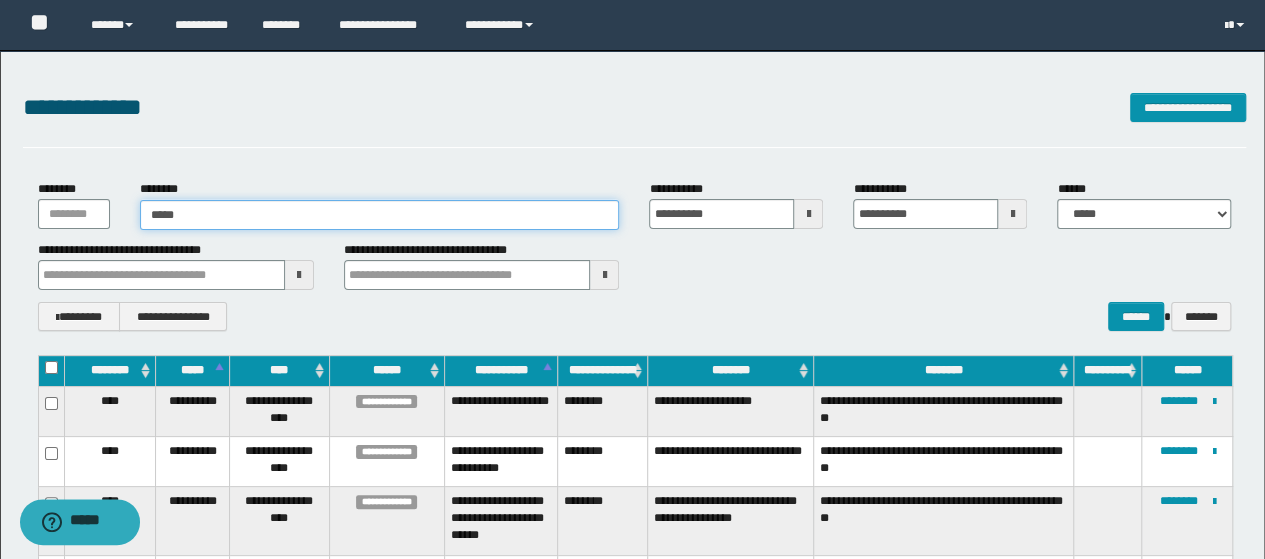 type on "****" 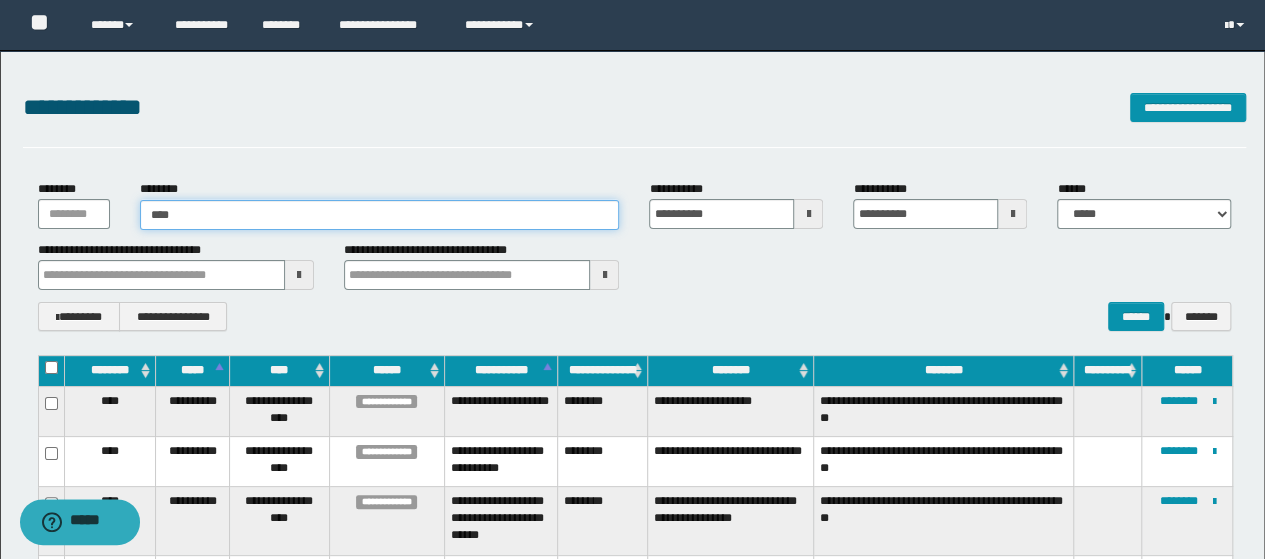 type on "****" 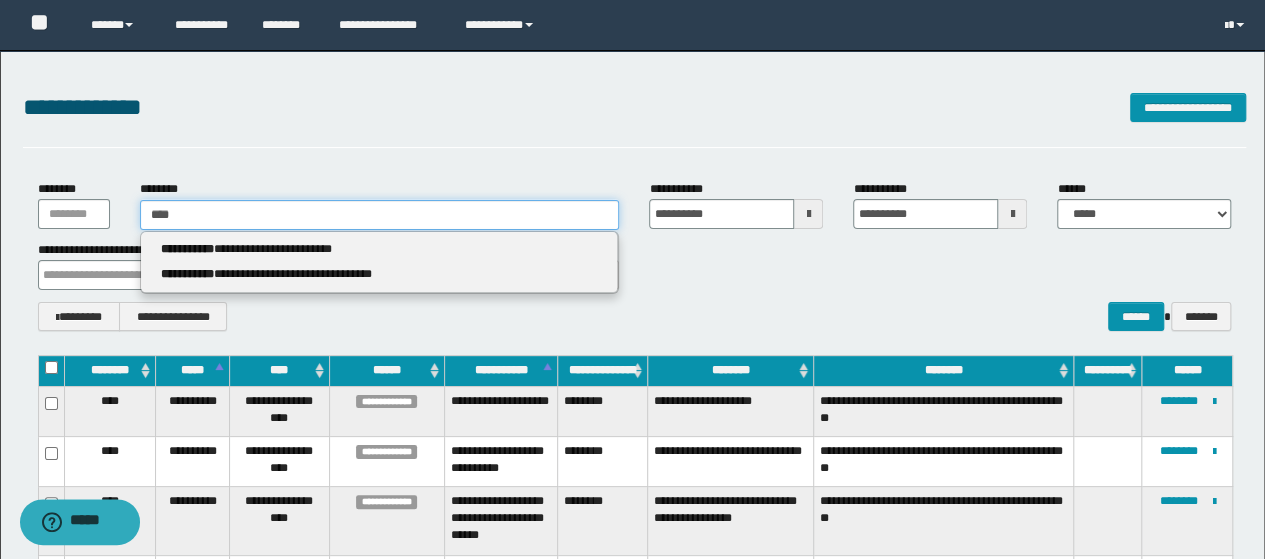 type 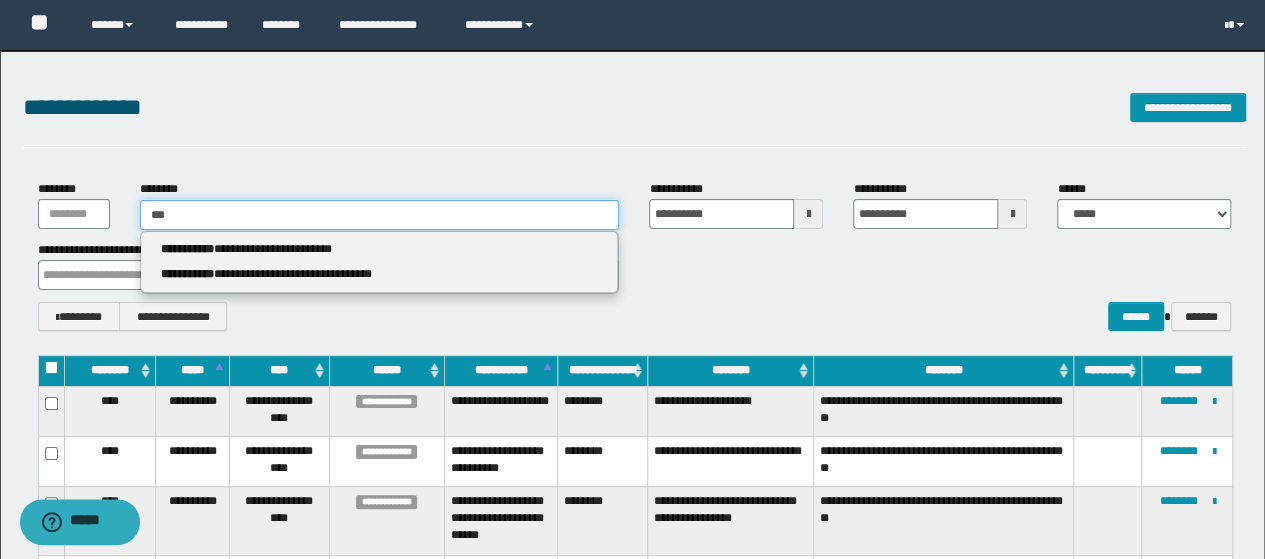 type on "***" 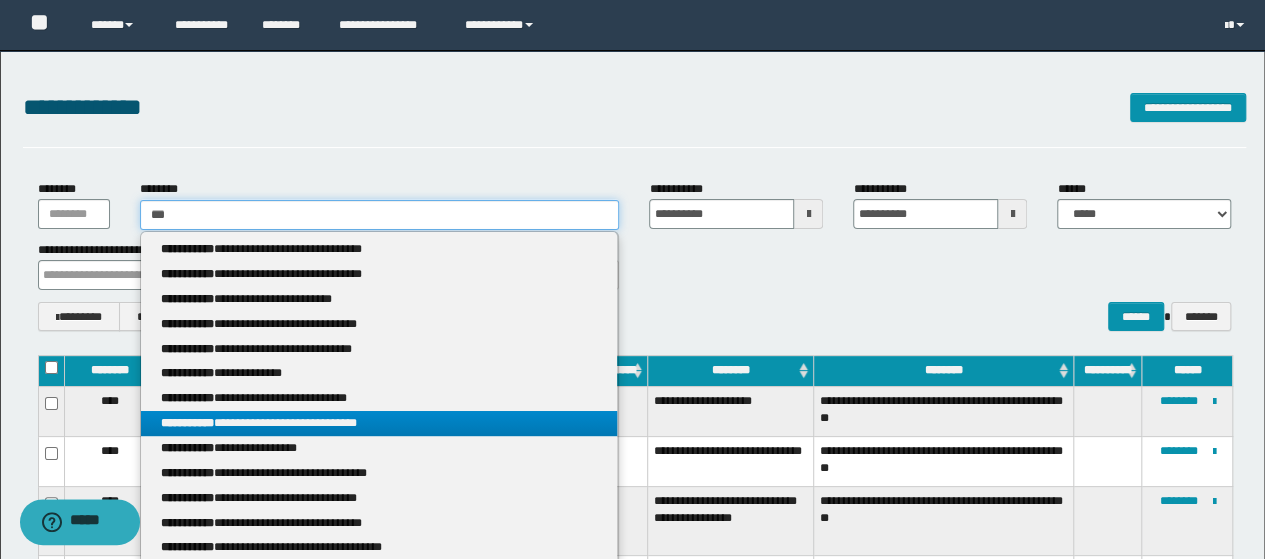 type 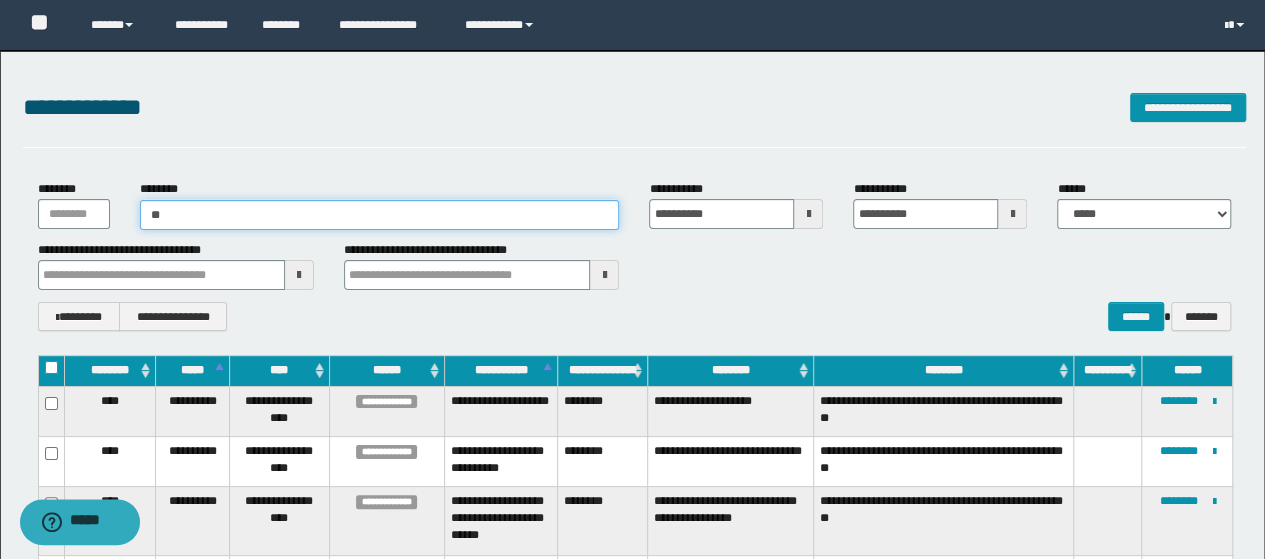 type on "*" 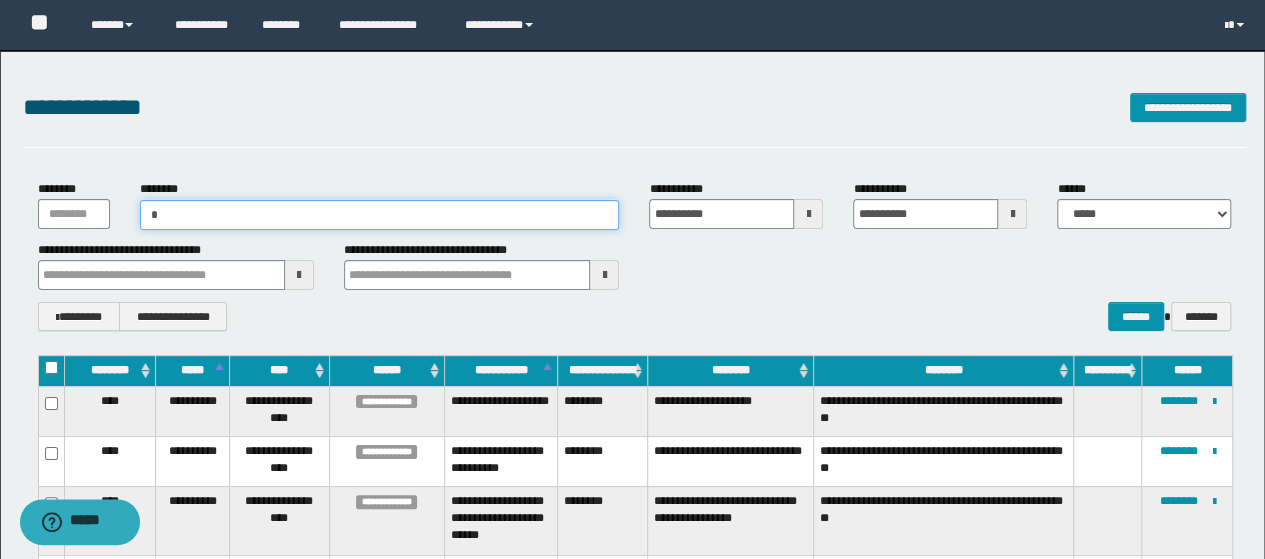 type 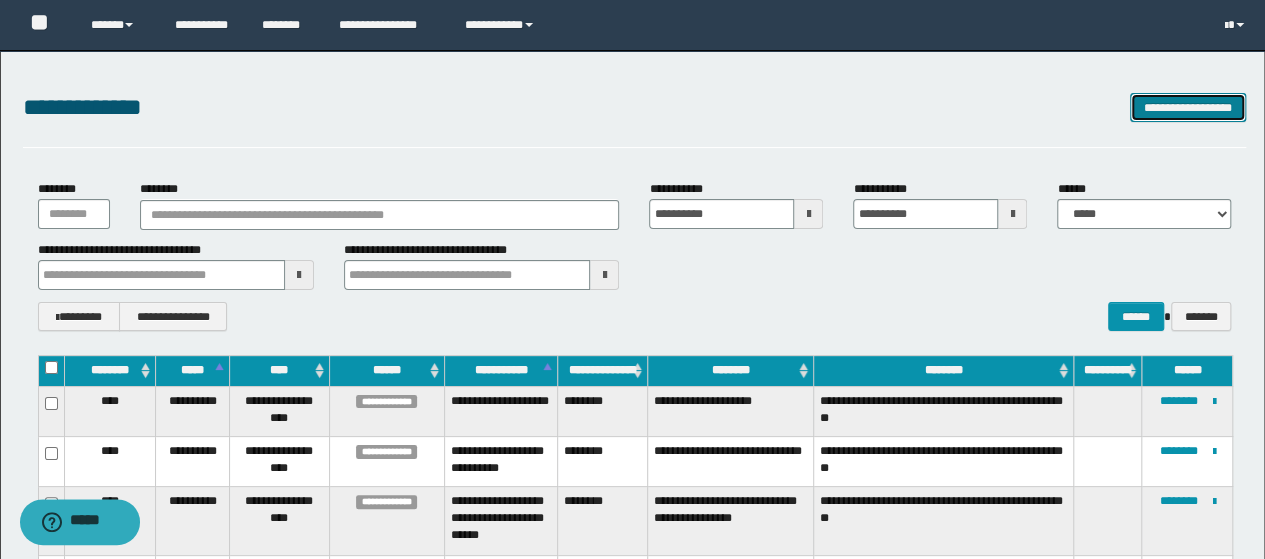 click on "**********" at bounding box center (1188, 107) 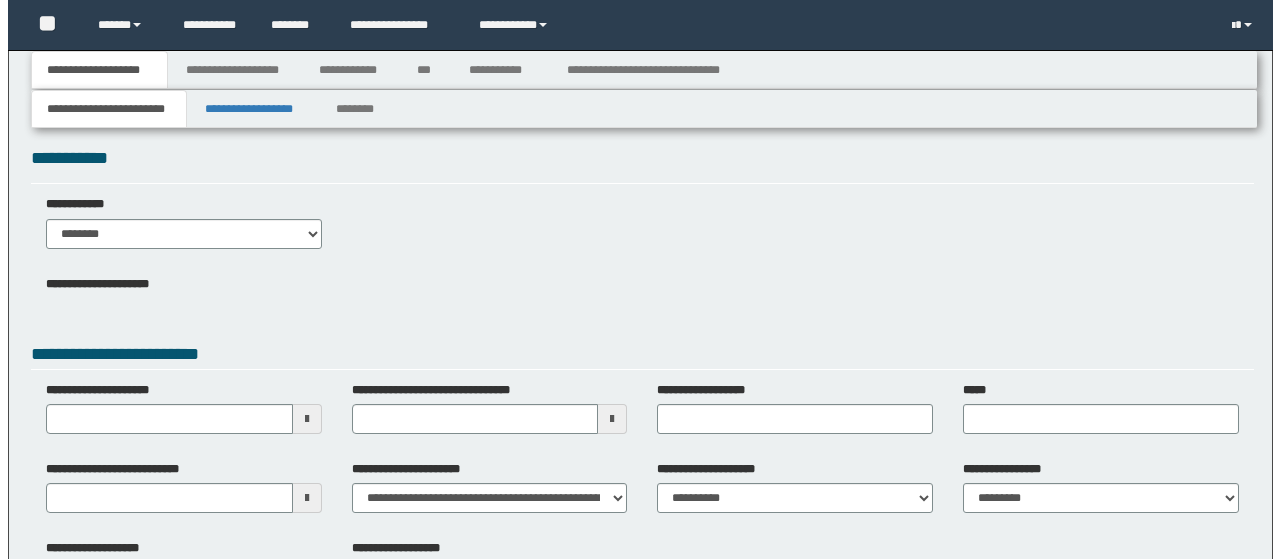 scroll, scrollTop: 0, scrollLeft: 0, axis: both 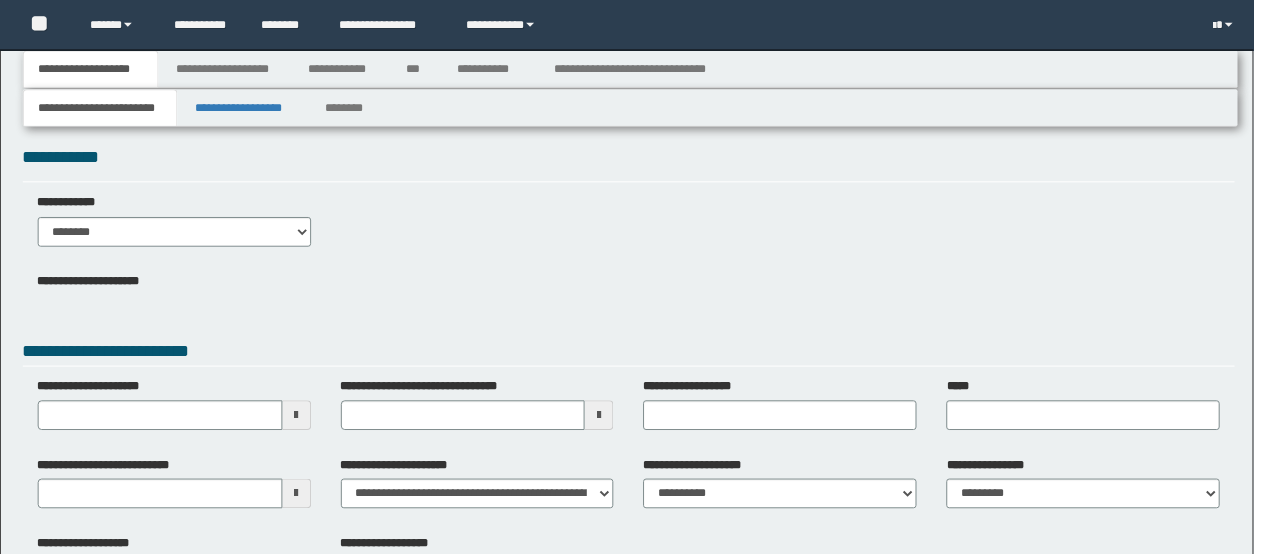 type 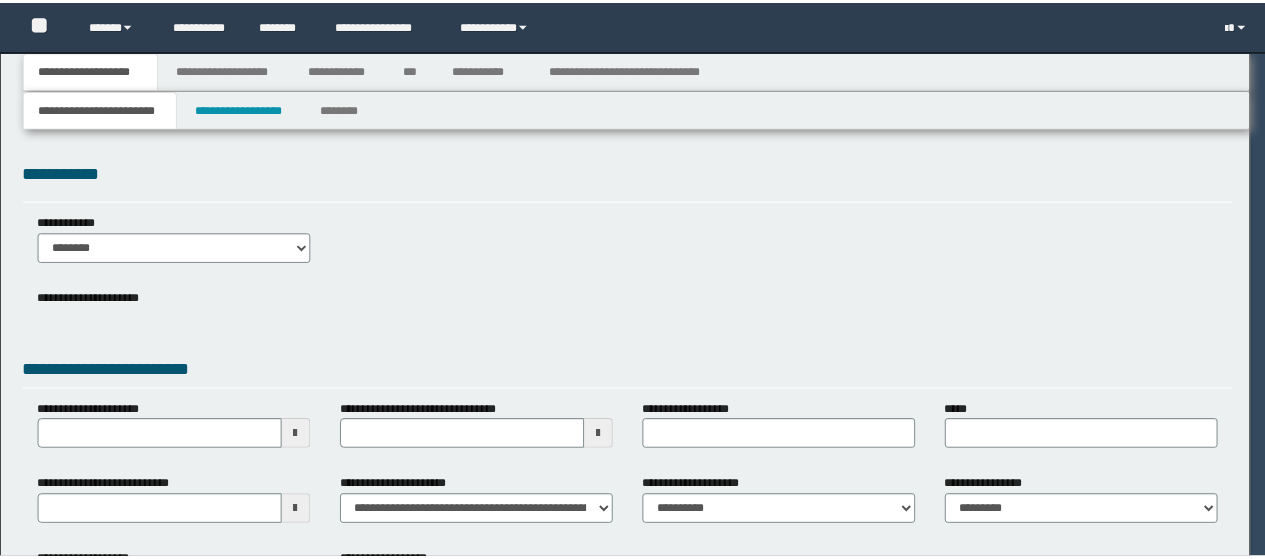 scroll, scrollTop: 0, scrollLeft: 0, axis: both 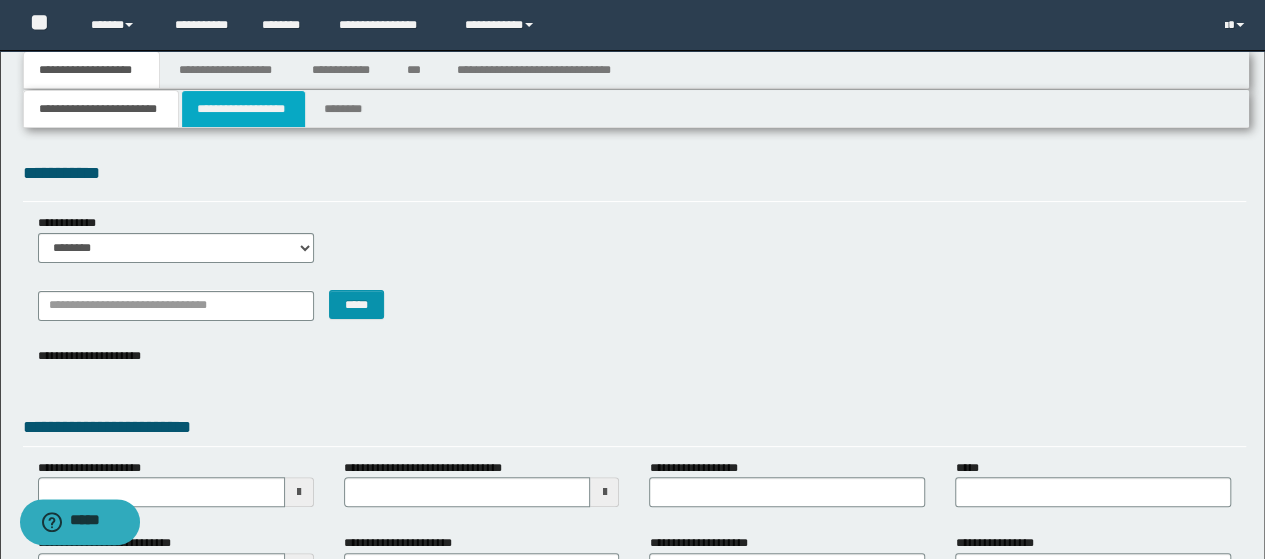 click on "**********" at bounding box center (243, 109) 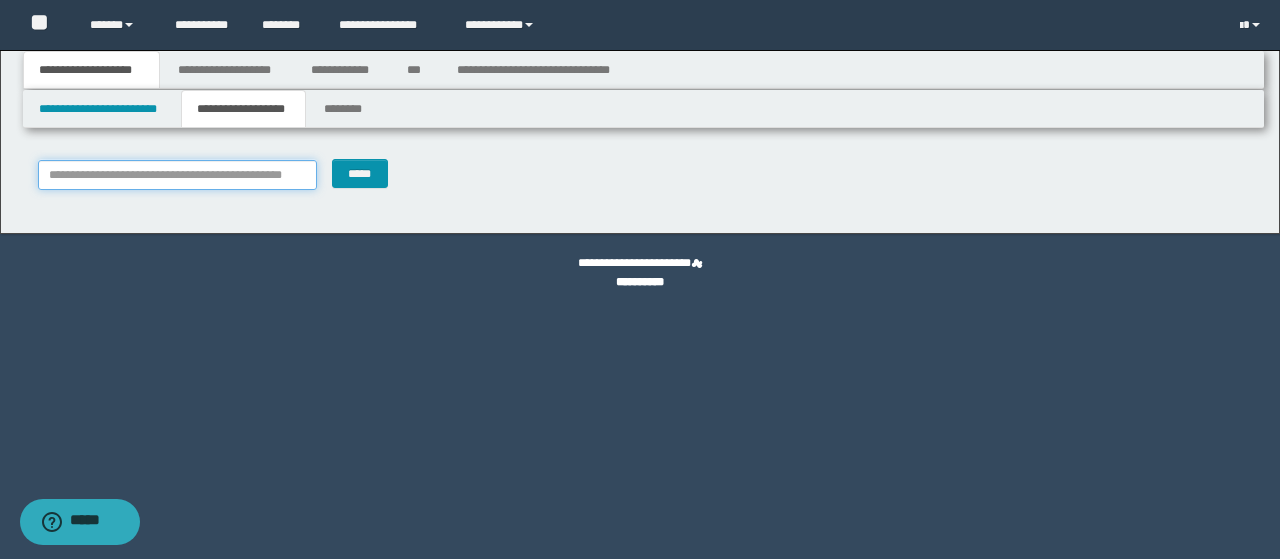 drag, startPoint x: 66, startPoint y: 172, endPoint x: 117, endPoint y: 208, distance: 62.425957 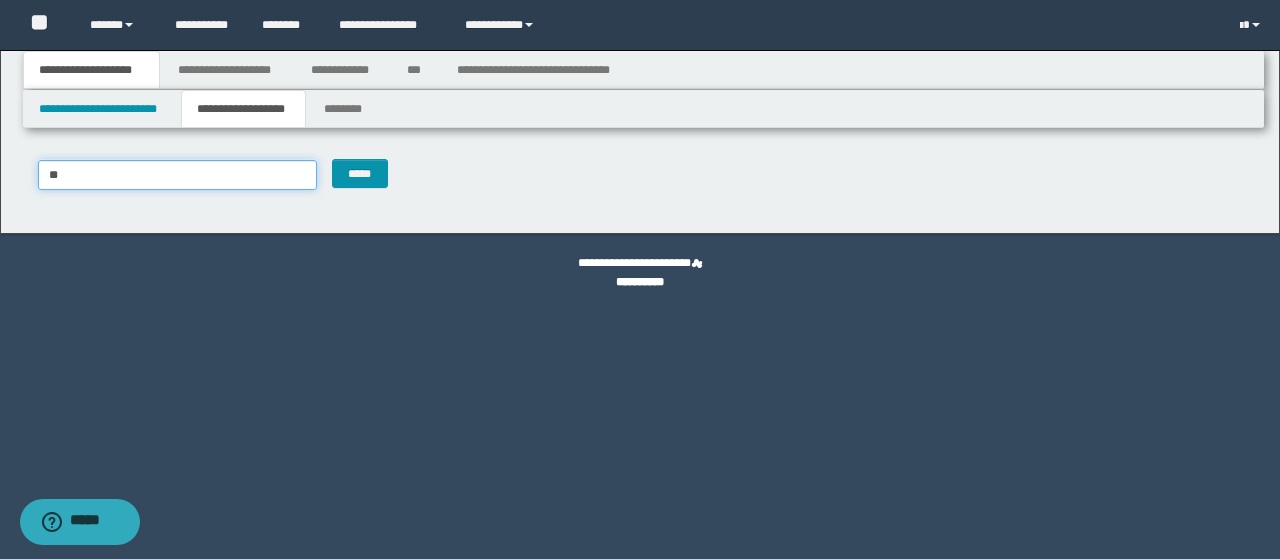 type on "***" 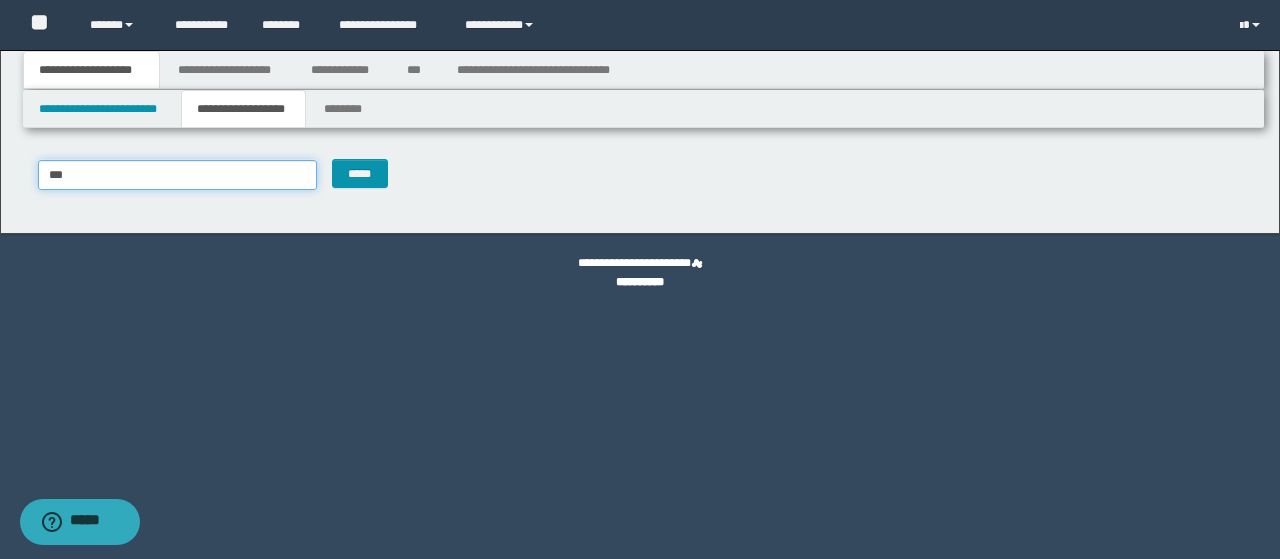 type on "***" 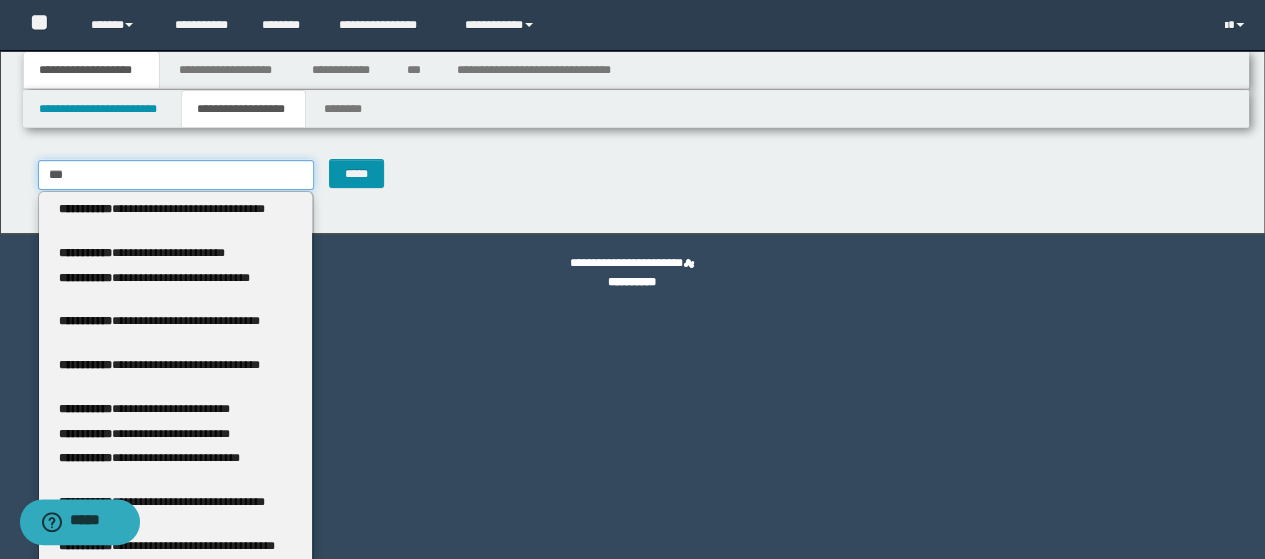 type 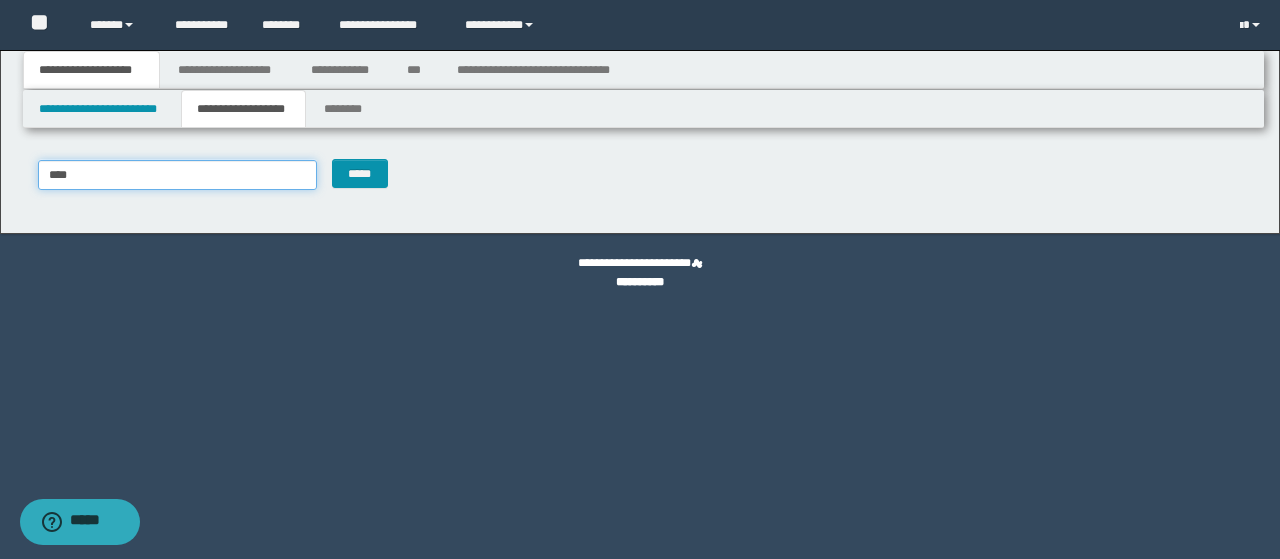 type on "****" 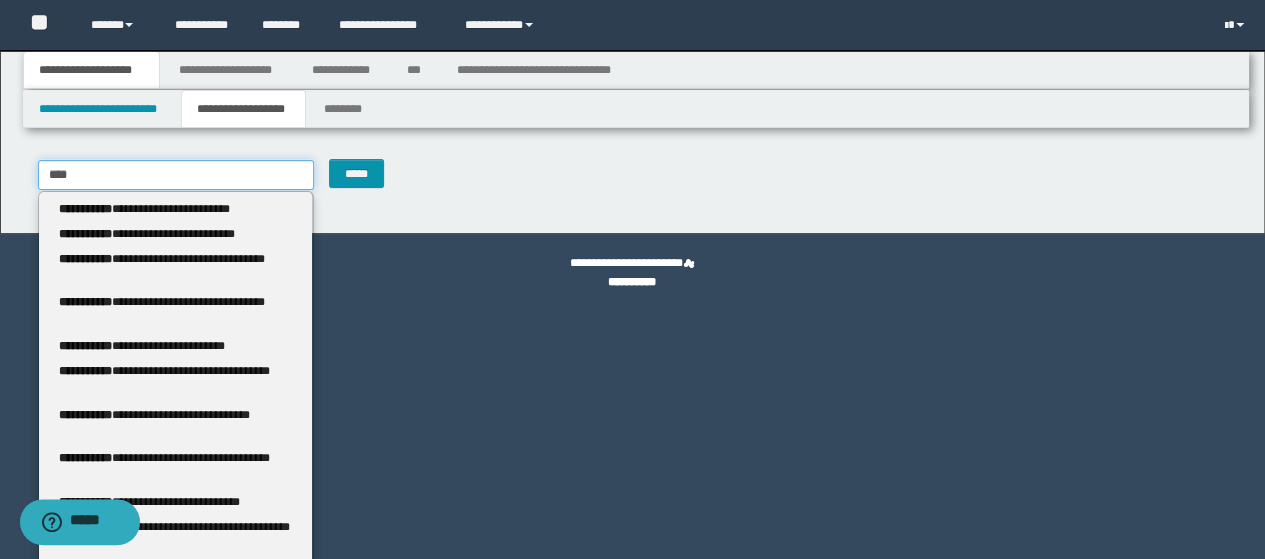type 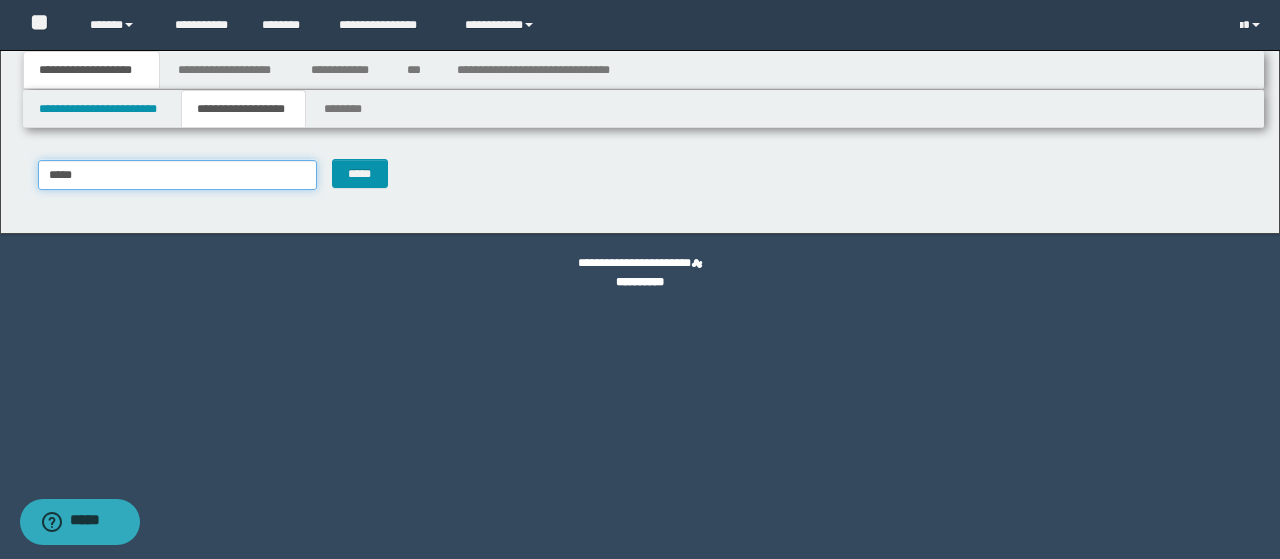 type on "*****" 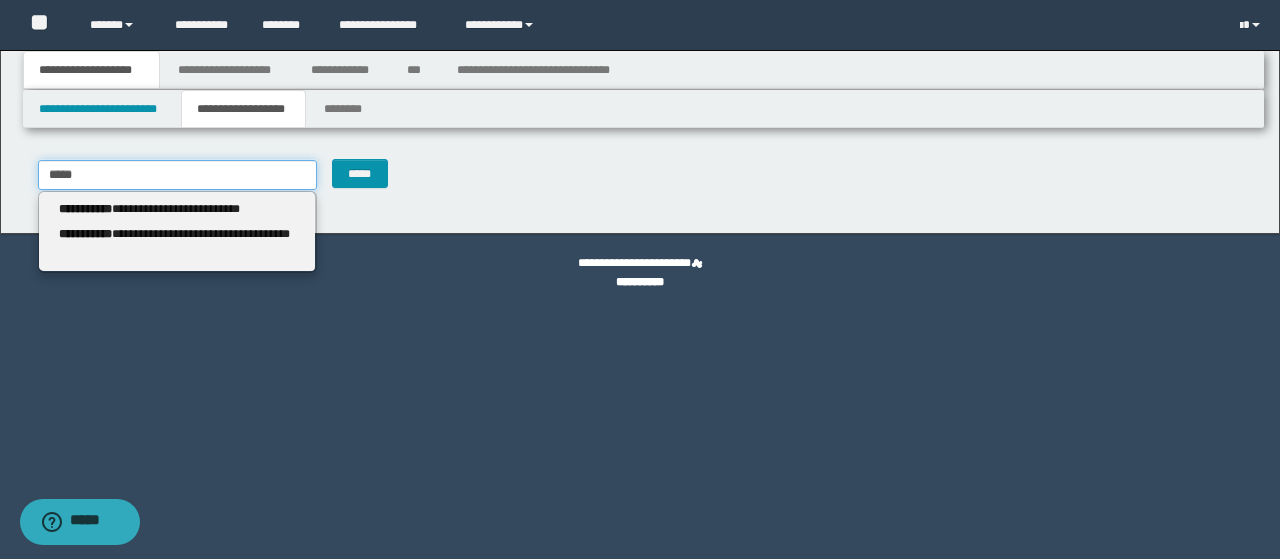 type 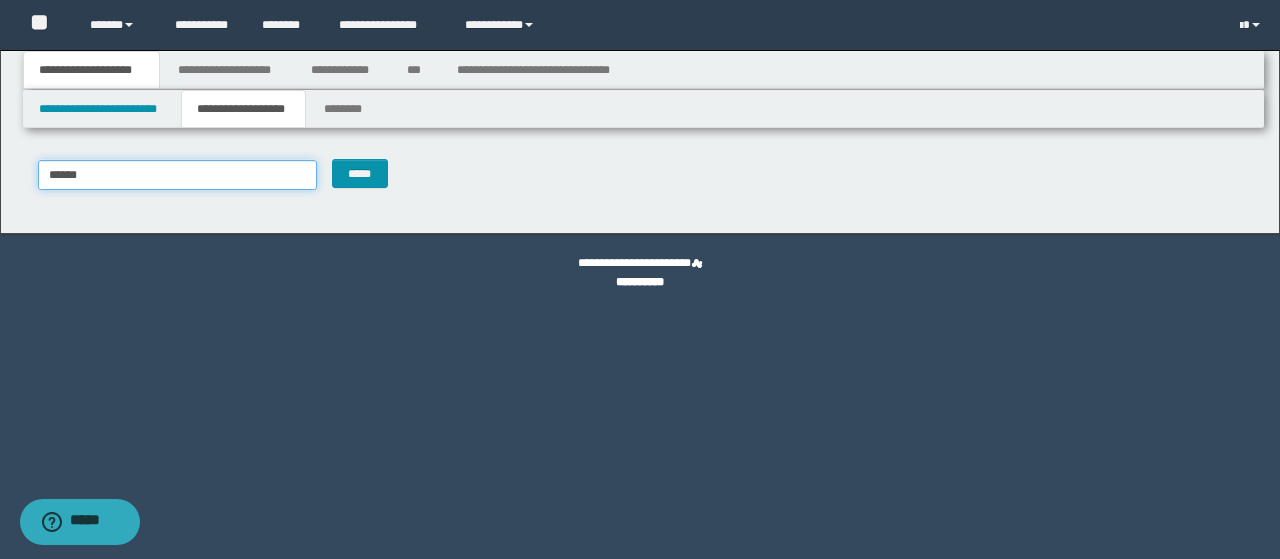 type on "******" 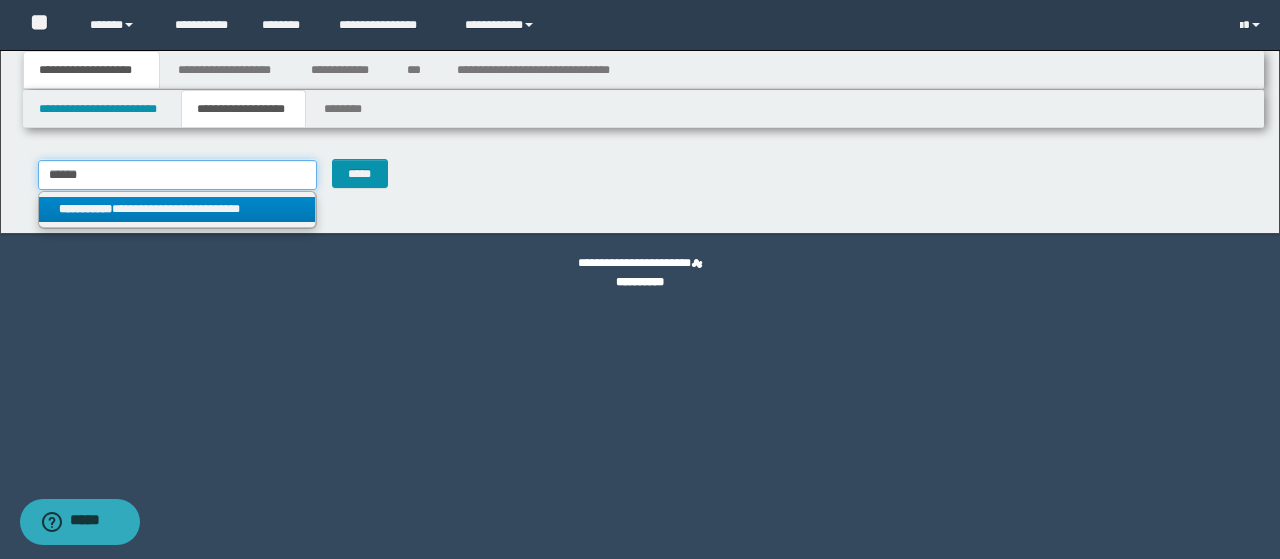 type on "******" 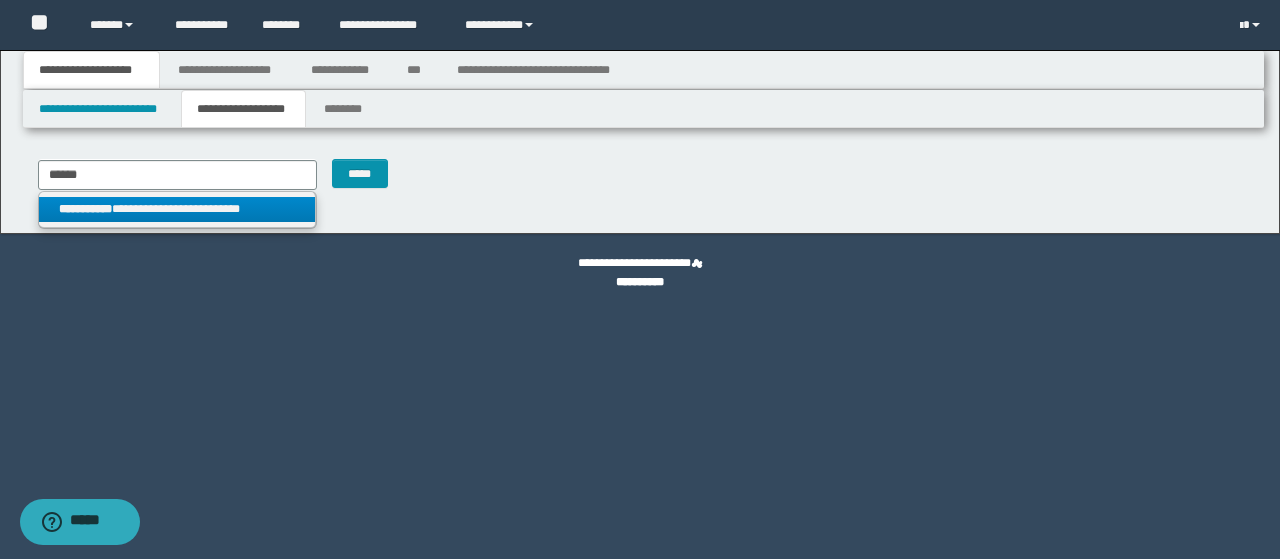 click on "**********" at bounding box center [177, 209] 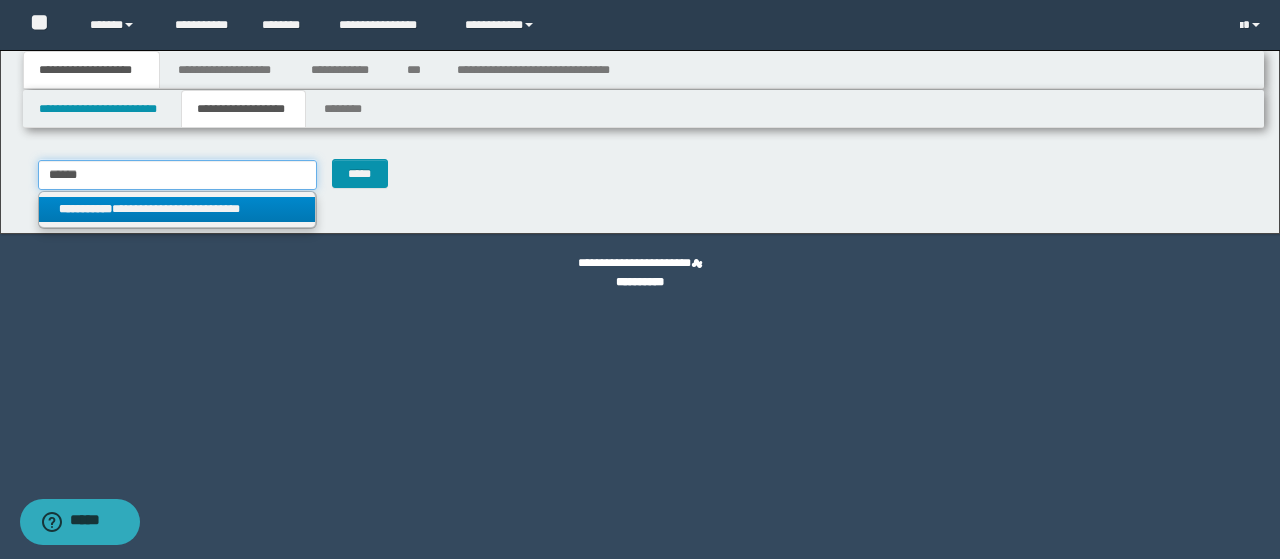 type 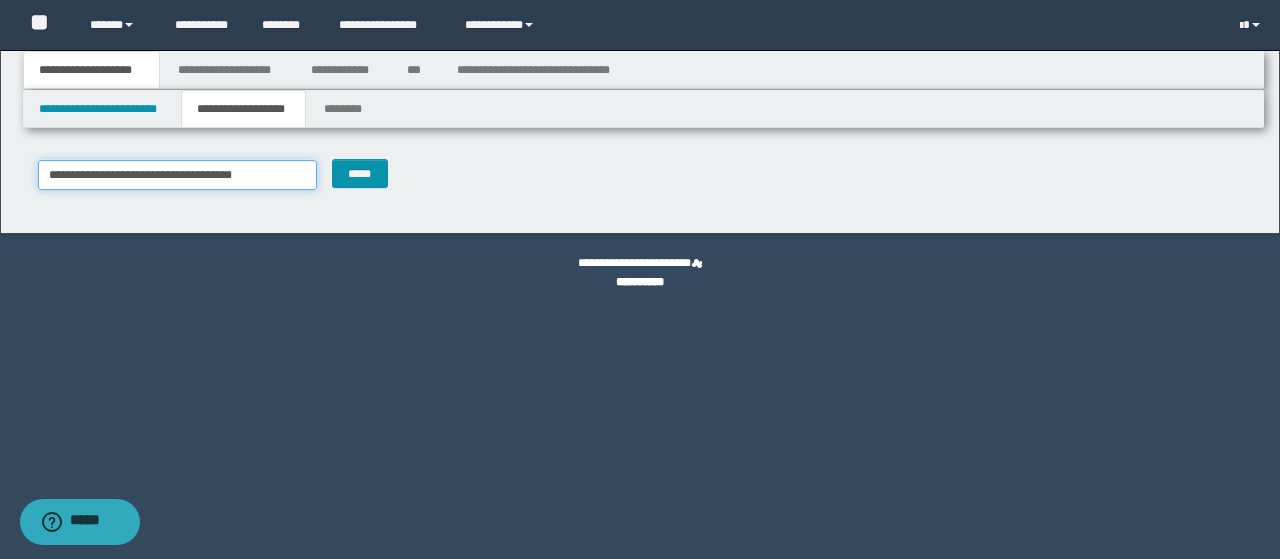 type on "********" 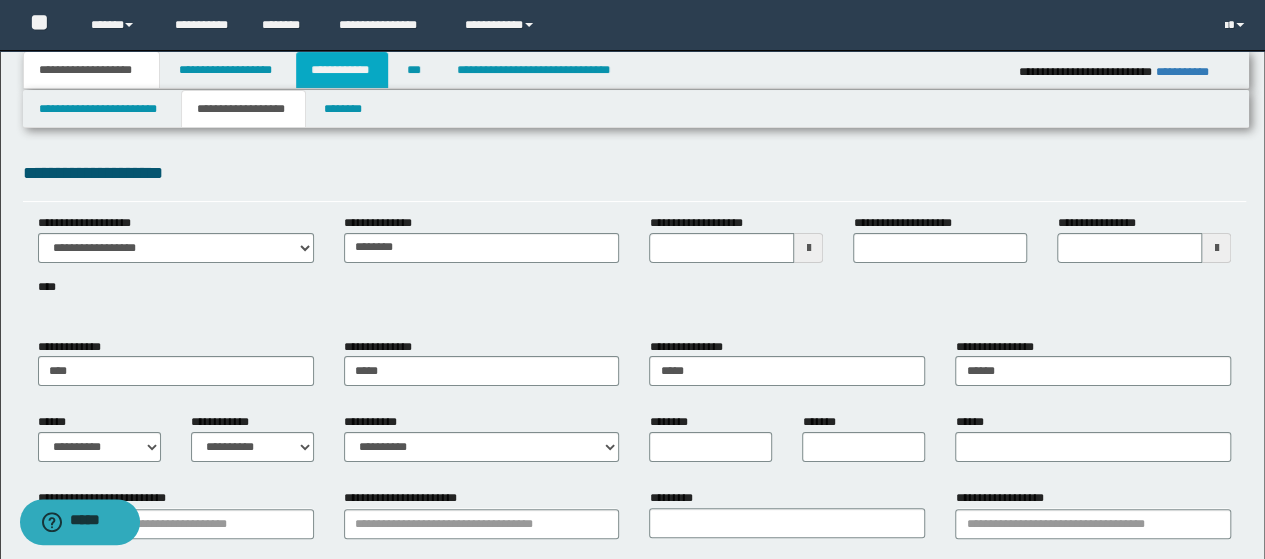 click on "**********" at bounding box center [342, 70] 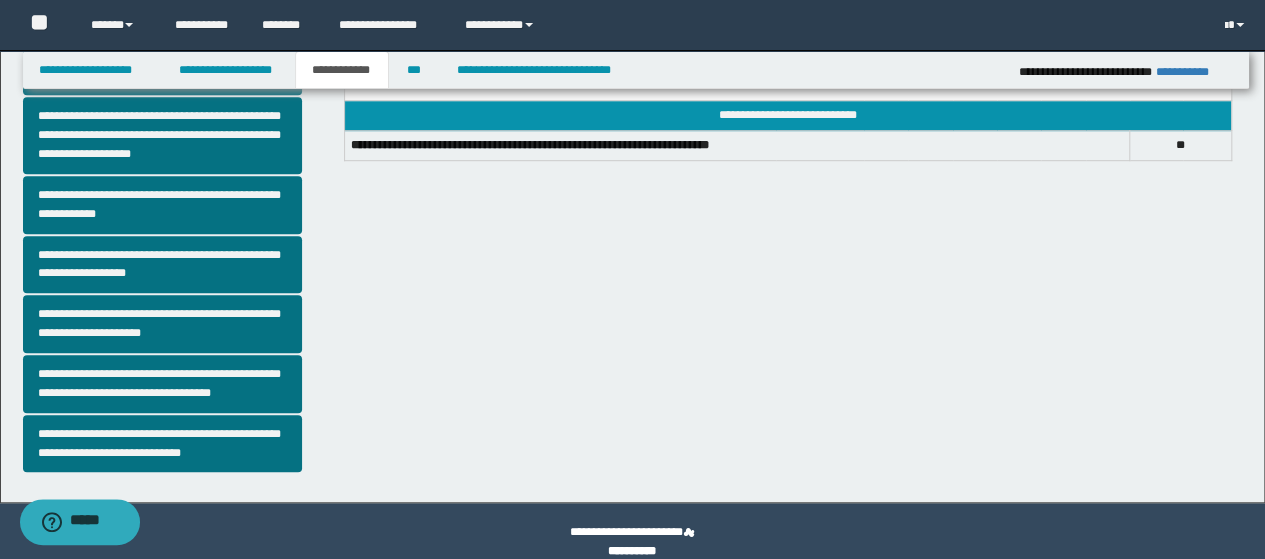 scroll, scrollTop: 589, scrollLeft: 0, axis: vertical 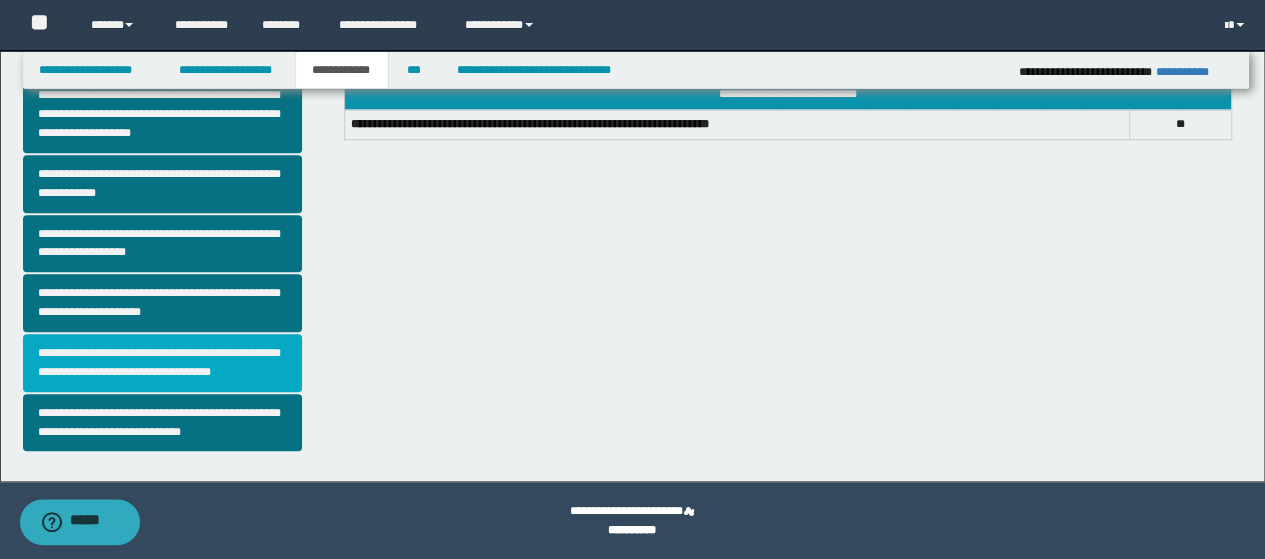 click on "**********" at bounding box center [162, 363] 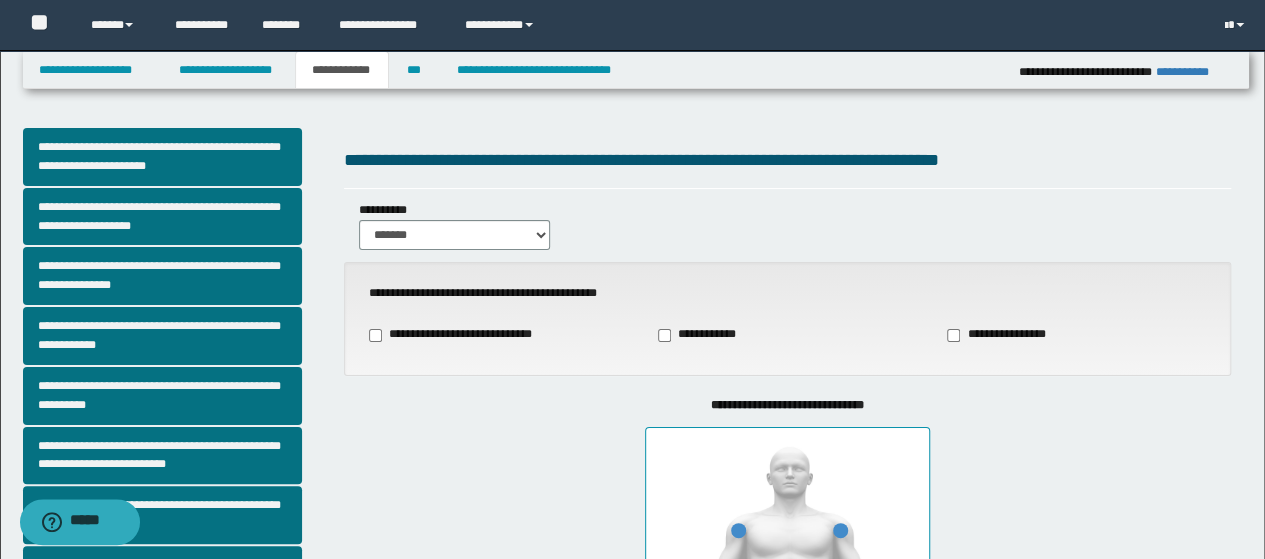 click on "**********" at bounding box center (1000, 335) 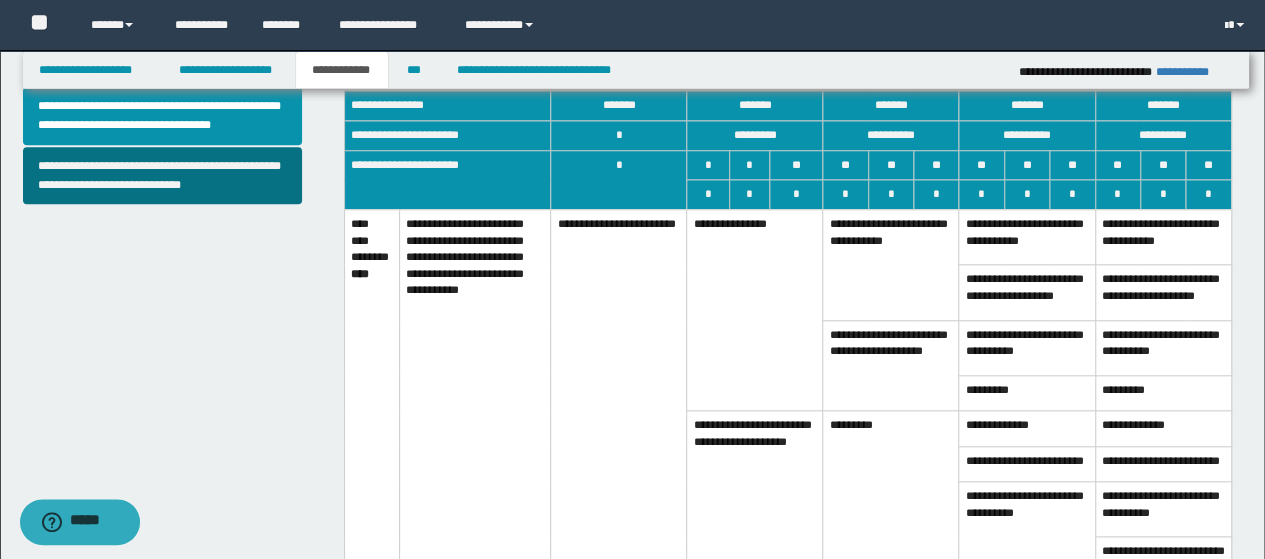scroll, scrollTop: 900, scrollLeft: 0, axis: vertical 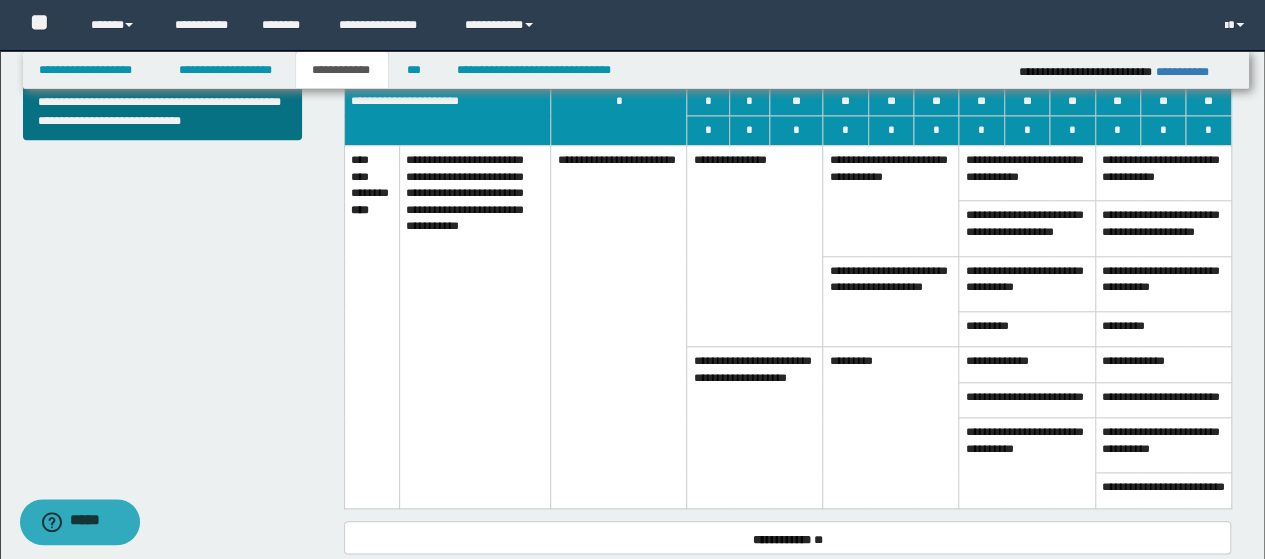 click on "*********" at bounding box center (891, 428) 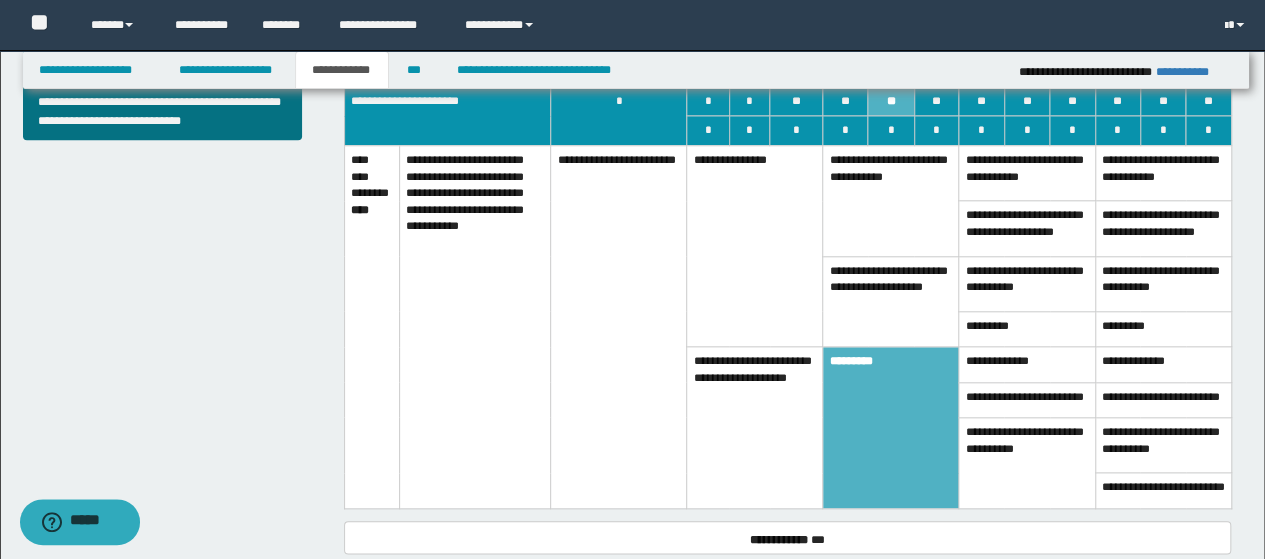 click on "**********" at bounding box center [891, 301] 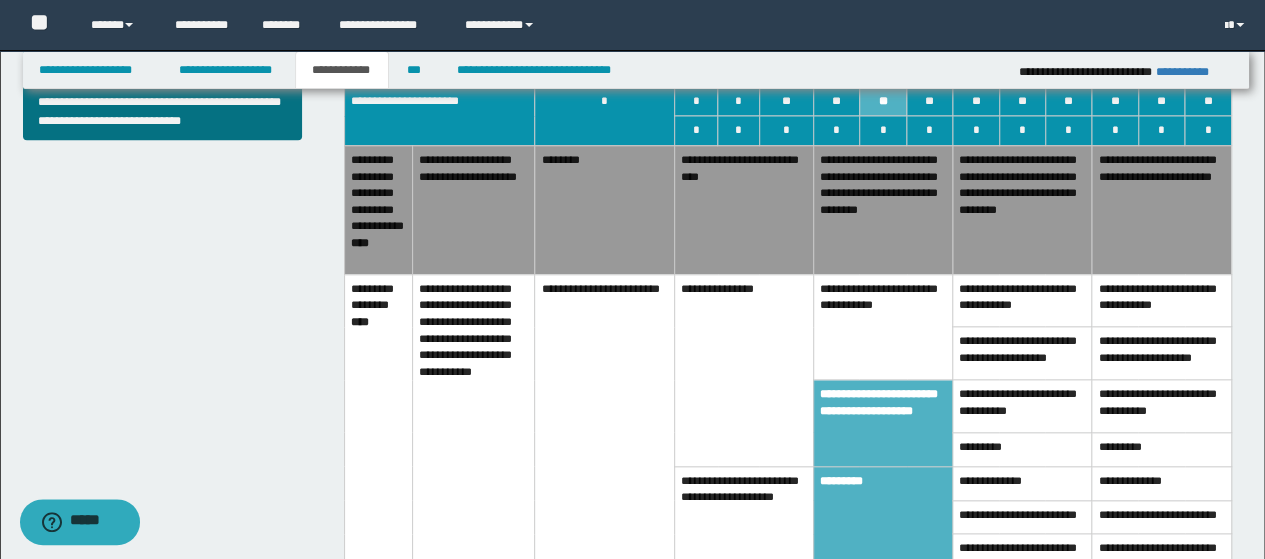 click on "**********" at bounding box center [882, 327] 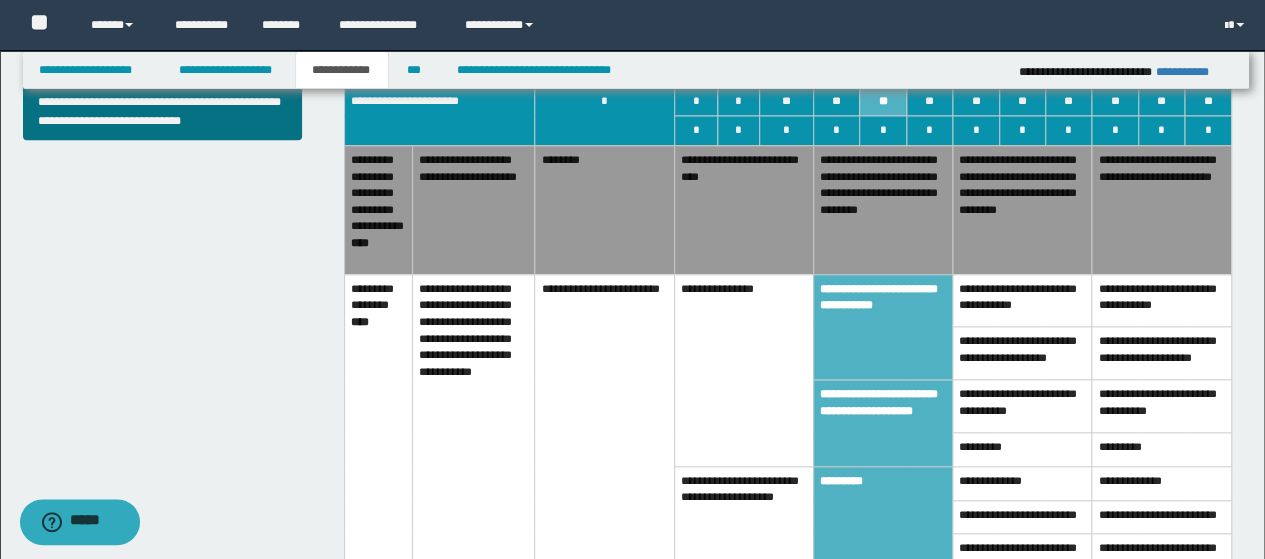 click on "**********" at bounding box center (1022, 209) 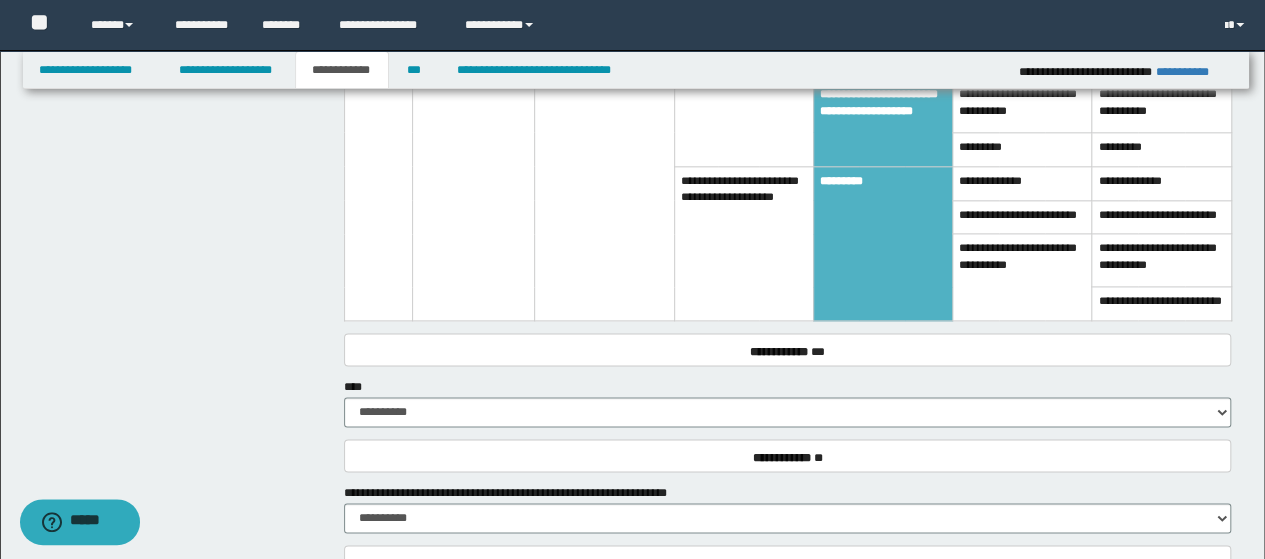 scroll, scrollTop: 1000, scrollLeft: 0, axis: vertical 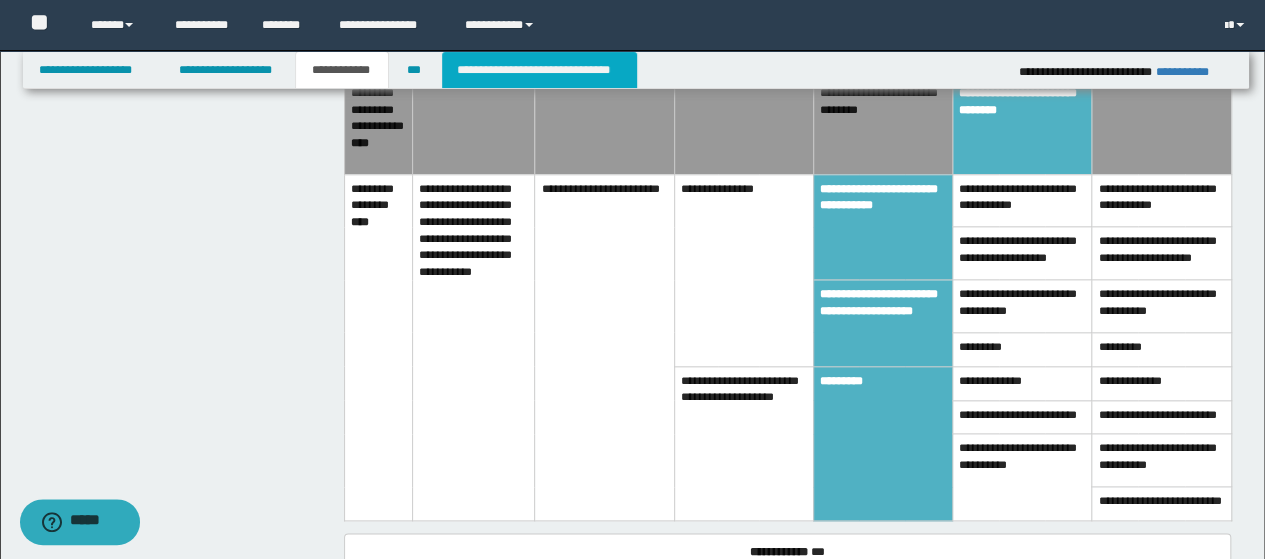 click on "**********" at bounding box center [539, 70] 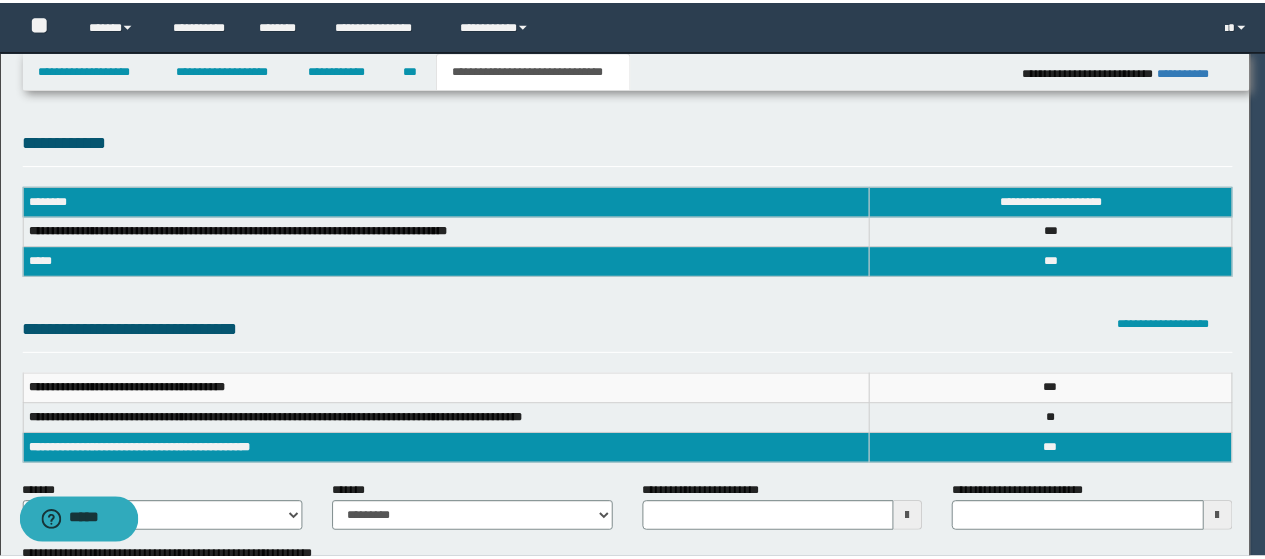scroll, scrollTop: 0, scrollLeft: 0, axis: both 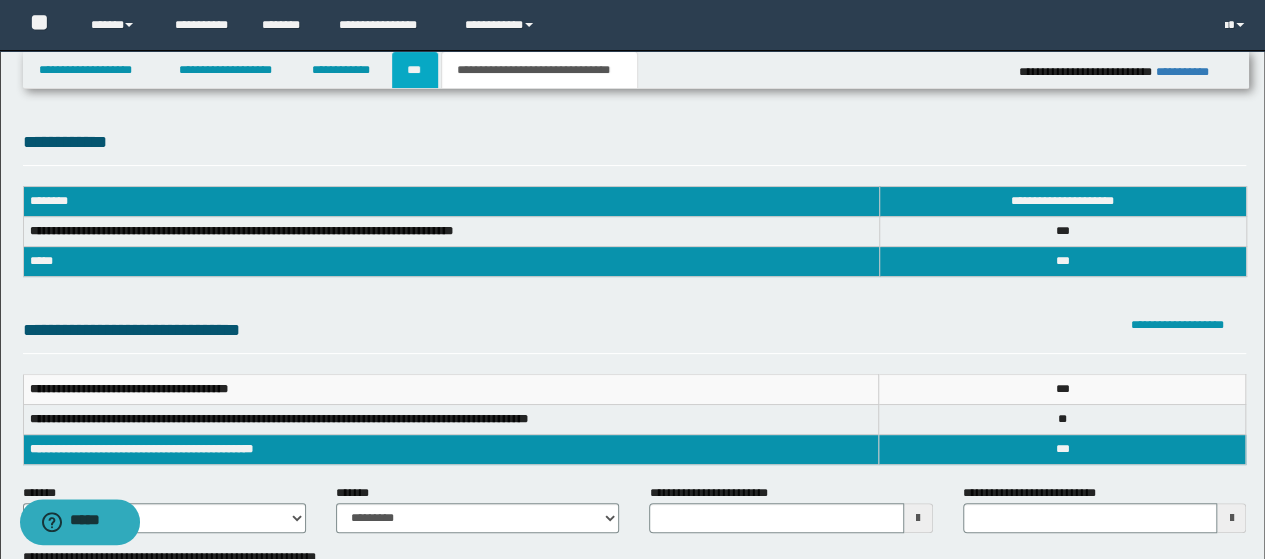 click on "***" at bounding box center (415, 70) 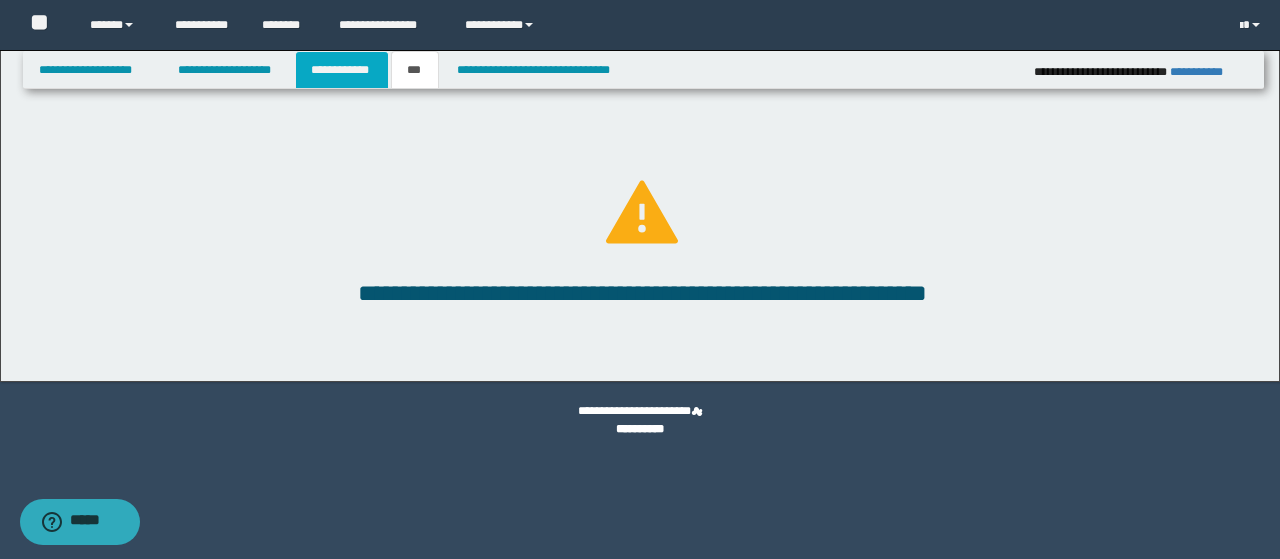 click on "**********" at bounding box center (342, 70) 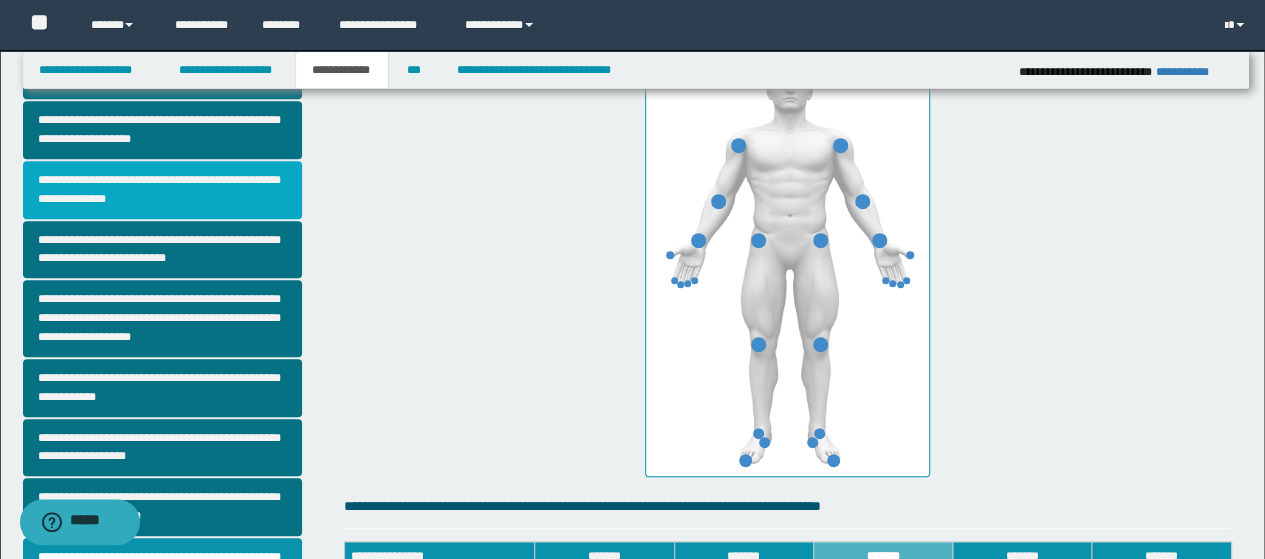 scroll, scrollTop: 500, scrollLeft: 0, axis: vertical 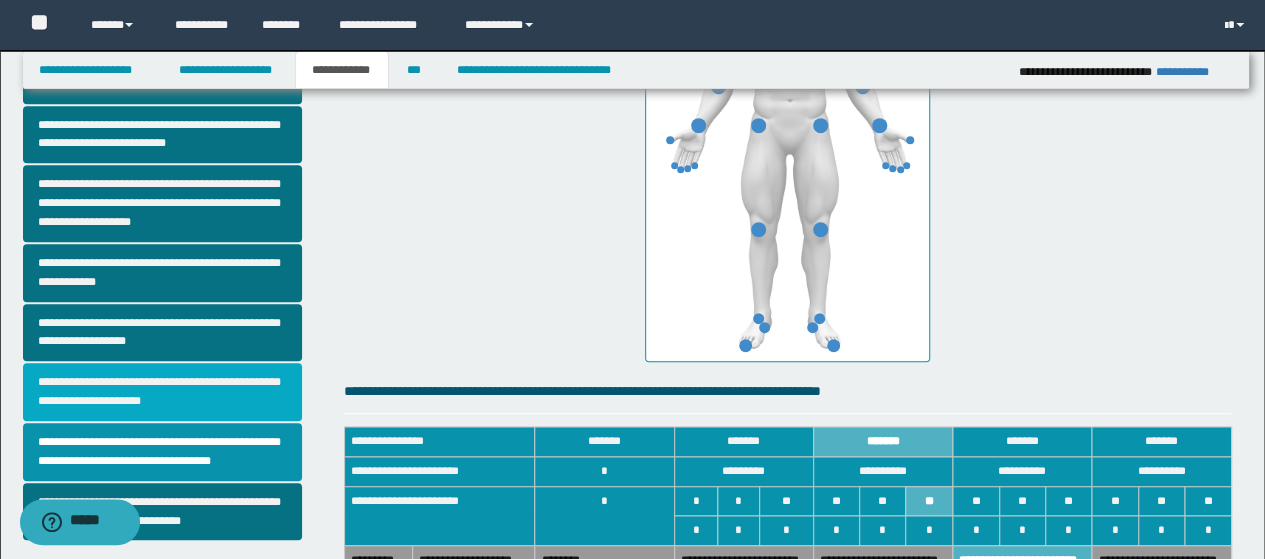 click on "**********" at bounding box center (162, 392) 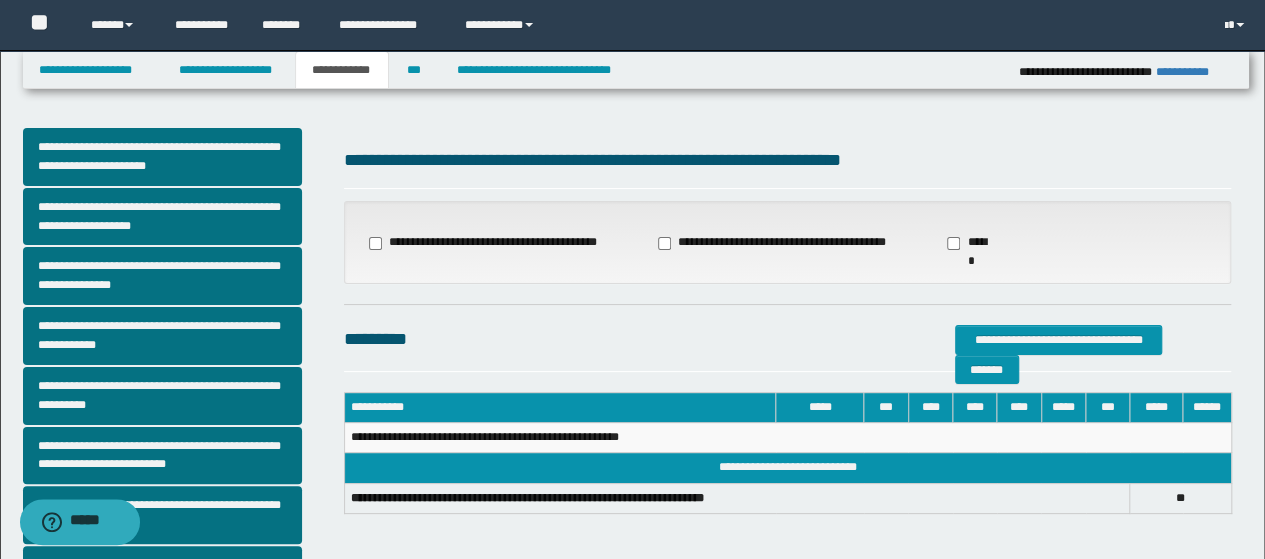 click on "**********" at bounding box center [787, 243] 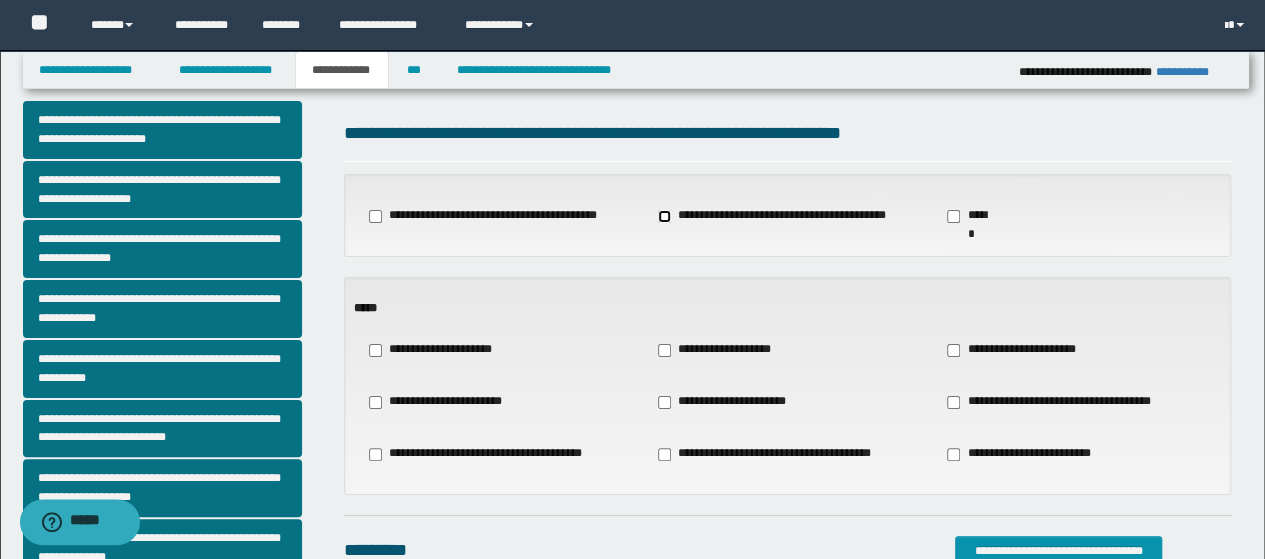 scroll, scrollTop: 100, scrollLeft: 0, axis: vertical 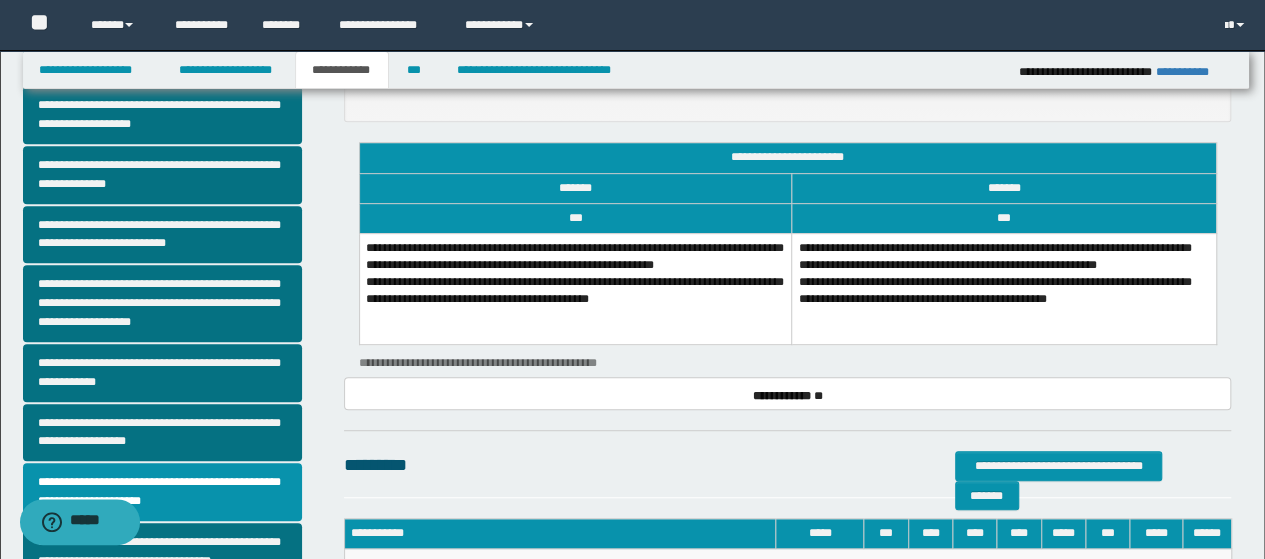 click on "**********" at bounding box center (575, 288) 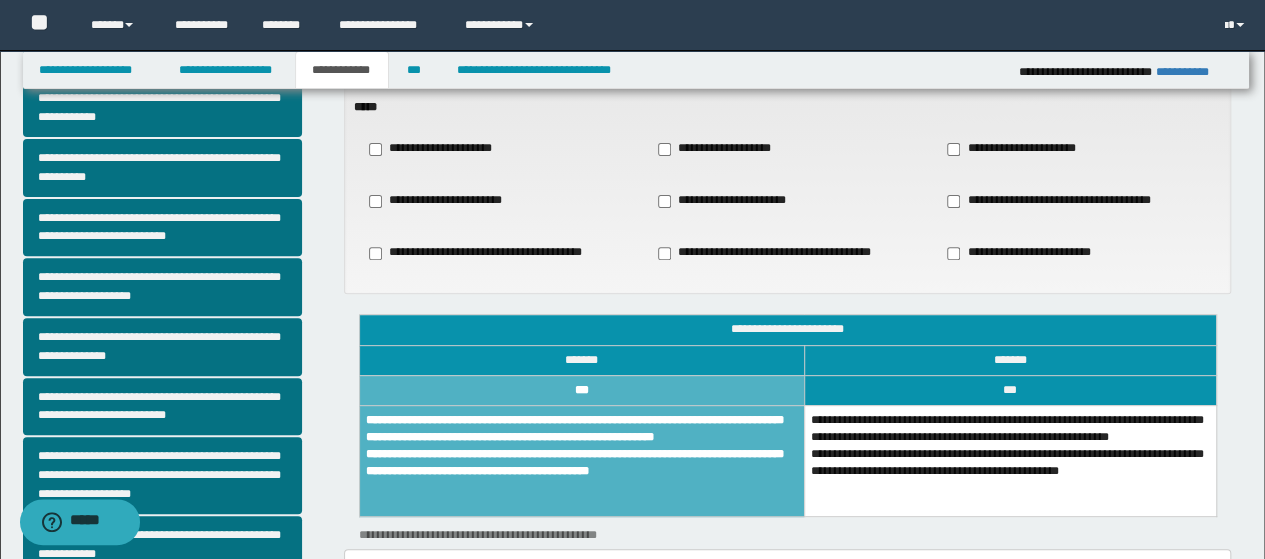 scroll, scrollTop: 200, scrollLeft: 0, axis: vertical 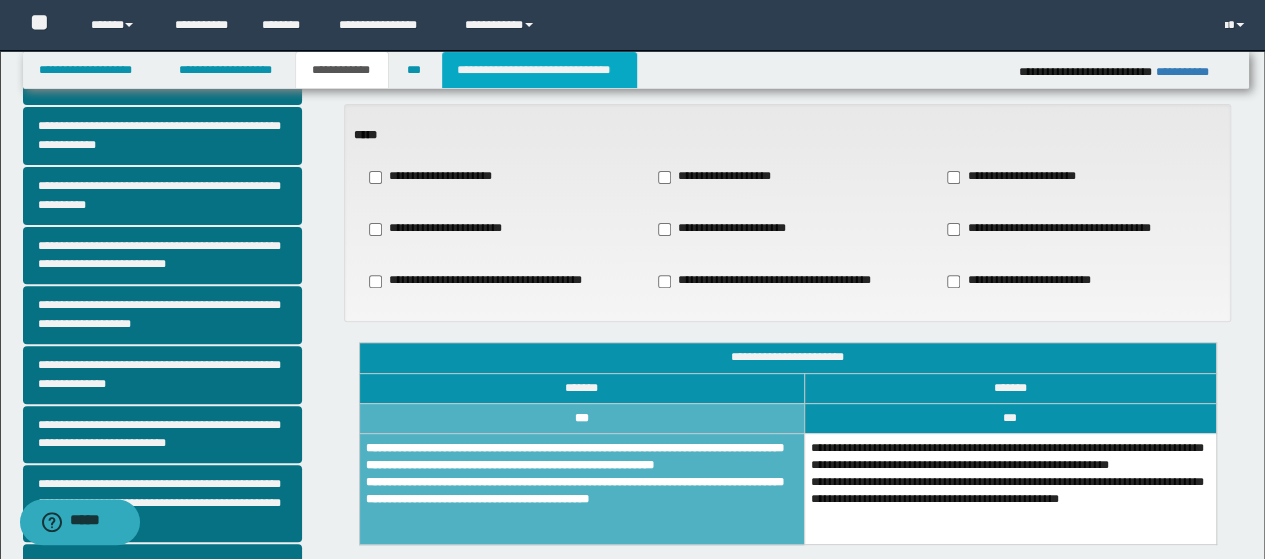 click on "**********" at bounding box center (539, 70) 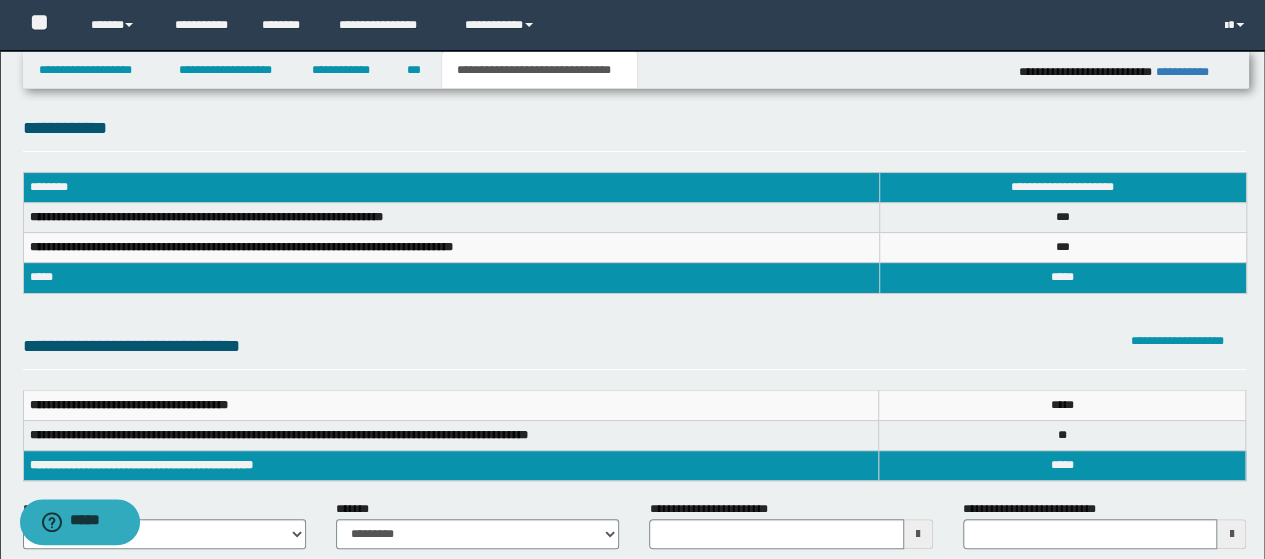 scroll, scrollTop: 0, scrollLeft: 0, axis: both 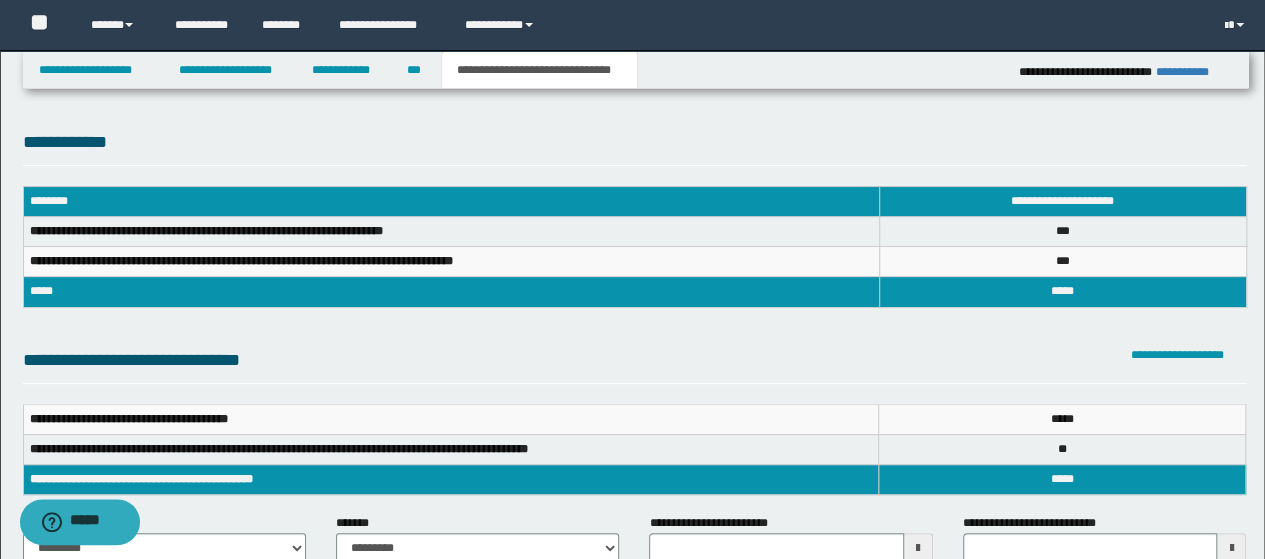 click on "**********" at bounding box center (451, 262) 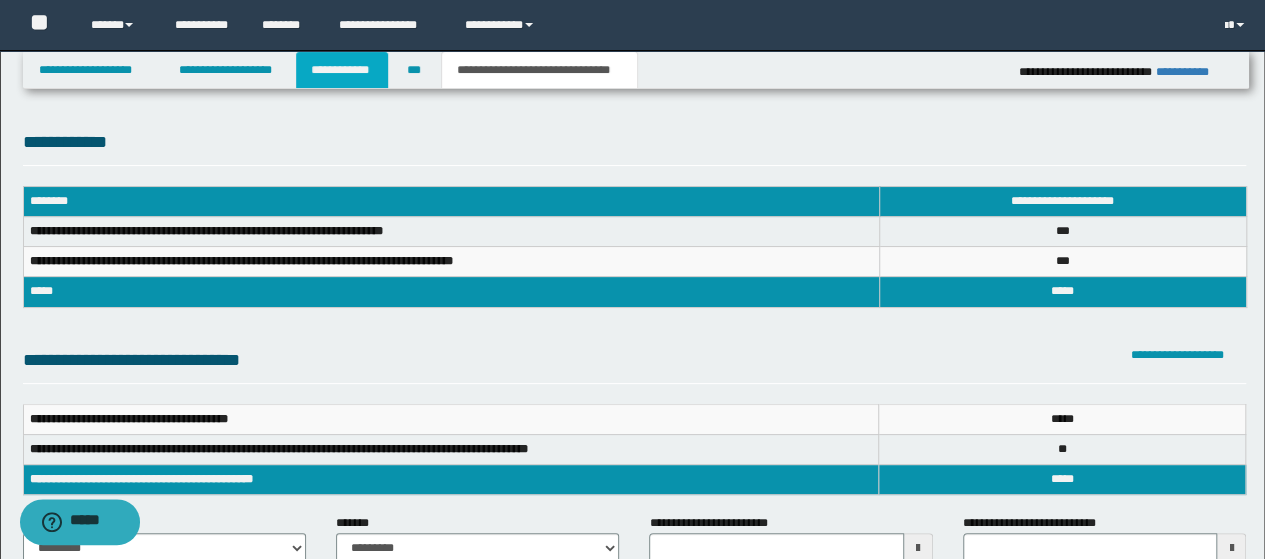 click on "**********" at bounding box center [342, 70] 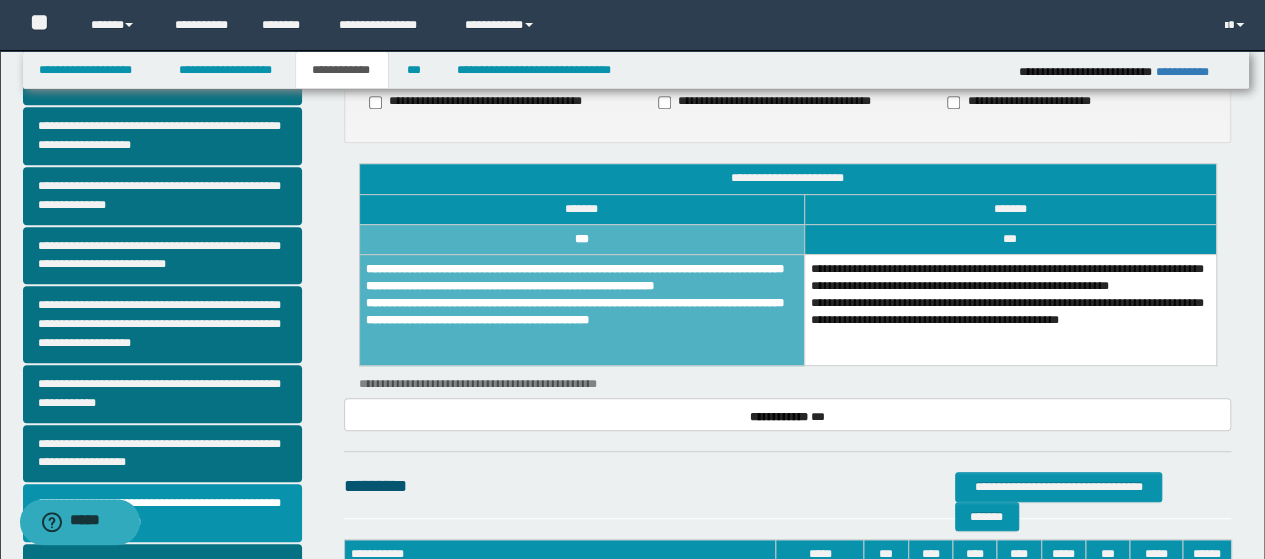 scroll, scrollTop: 400, scrollLeft: 0, axis: vertical 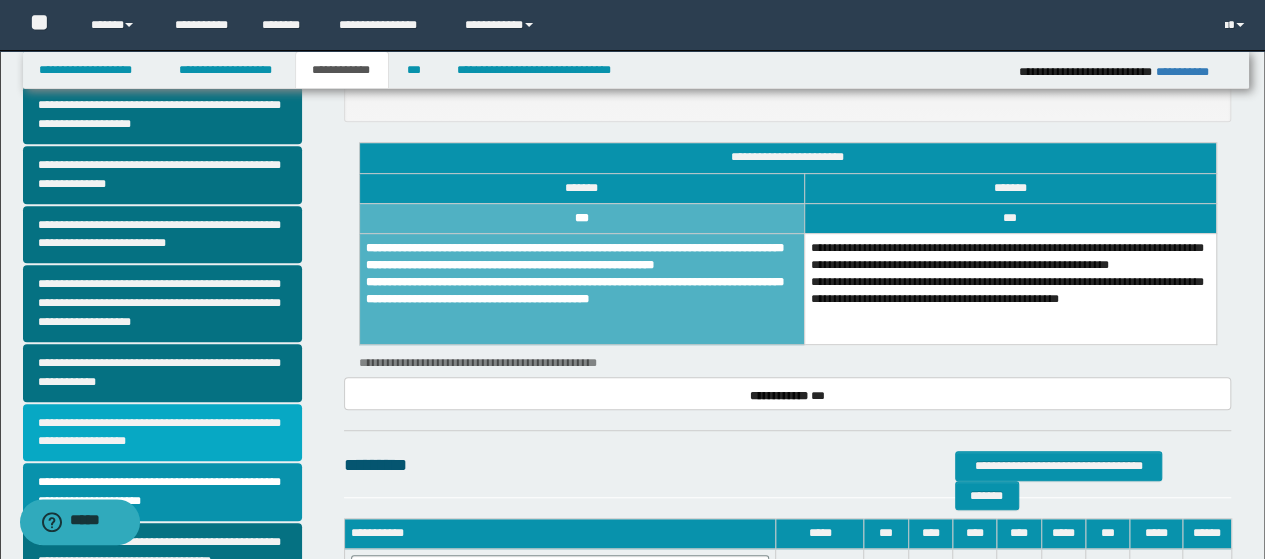 click on "**********" at bounding box center [162, 433] 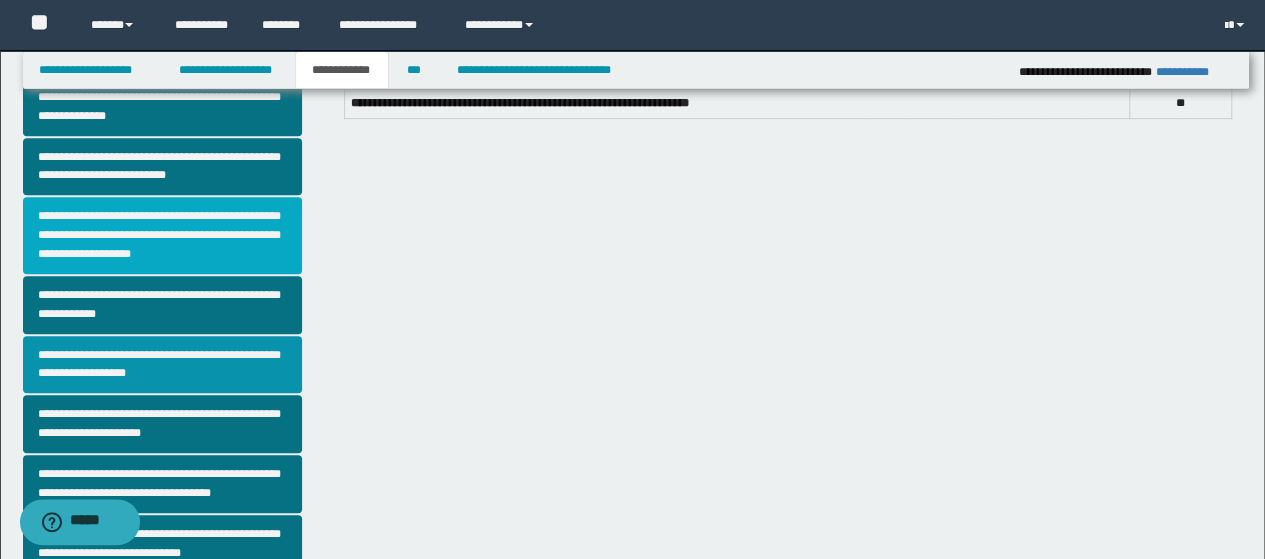 scroll, scrollTop: 500, scrollLeft: 0, axis: vertical 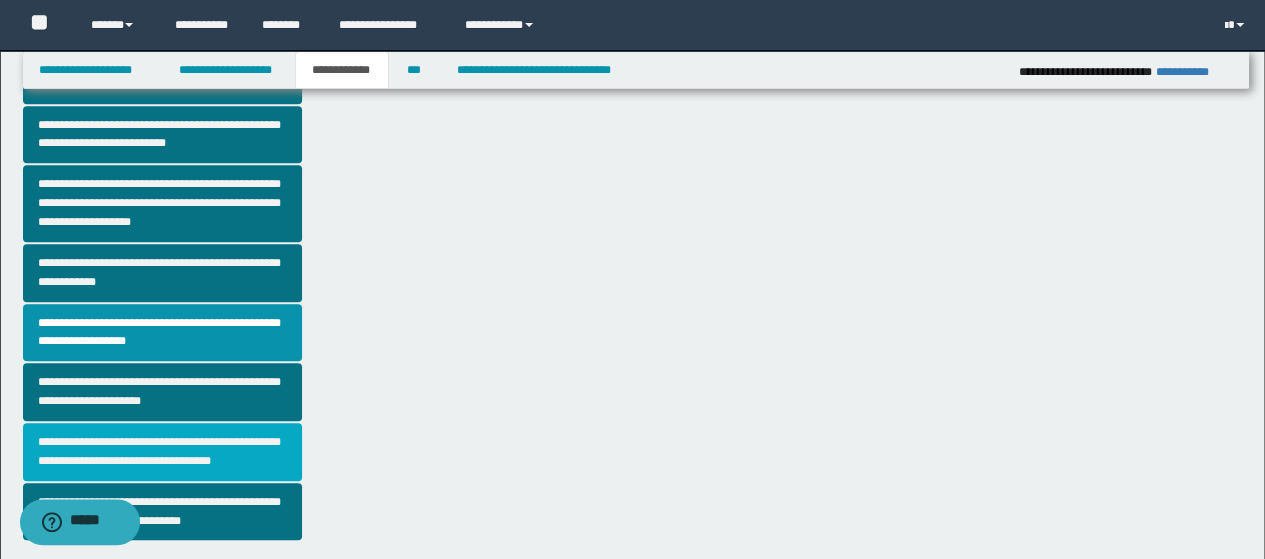 click on "**********" at bounding box center (162, 452) 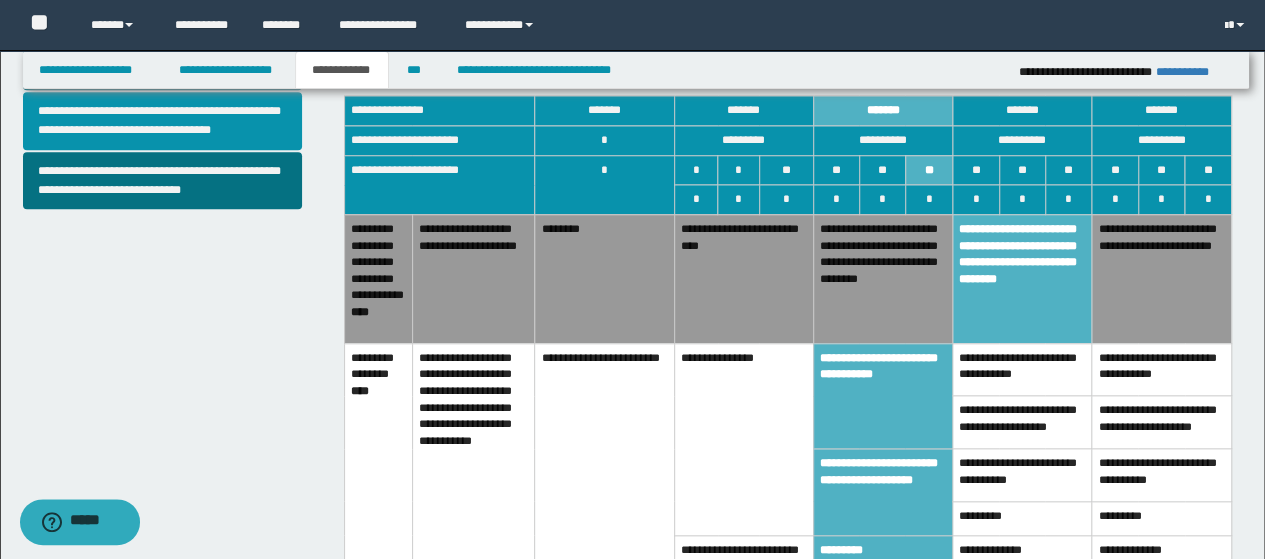 scroll, scrollTop: 800, scrollLeft: 0, axis: vertical 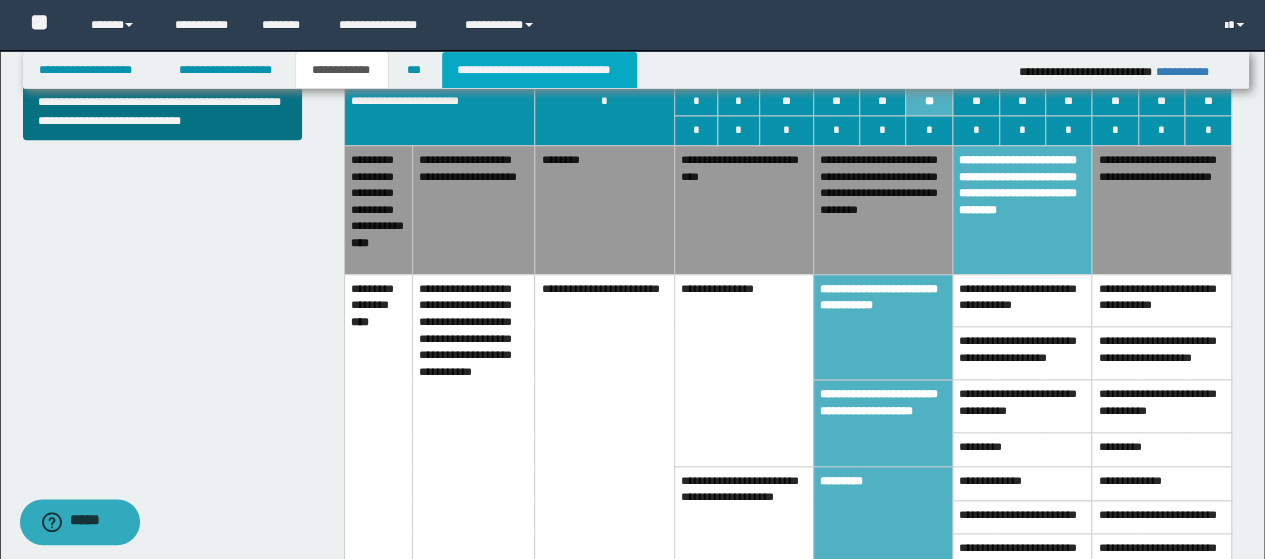 click on "**********" at bounding box center (539, 70) 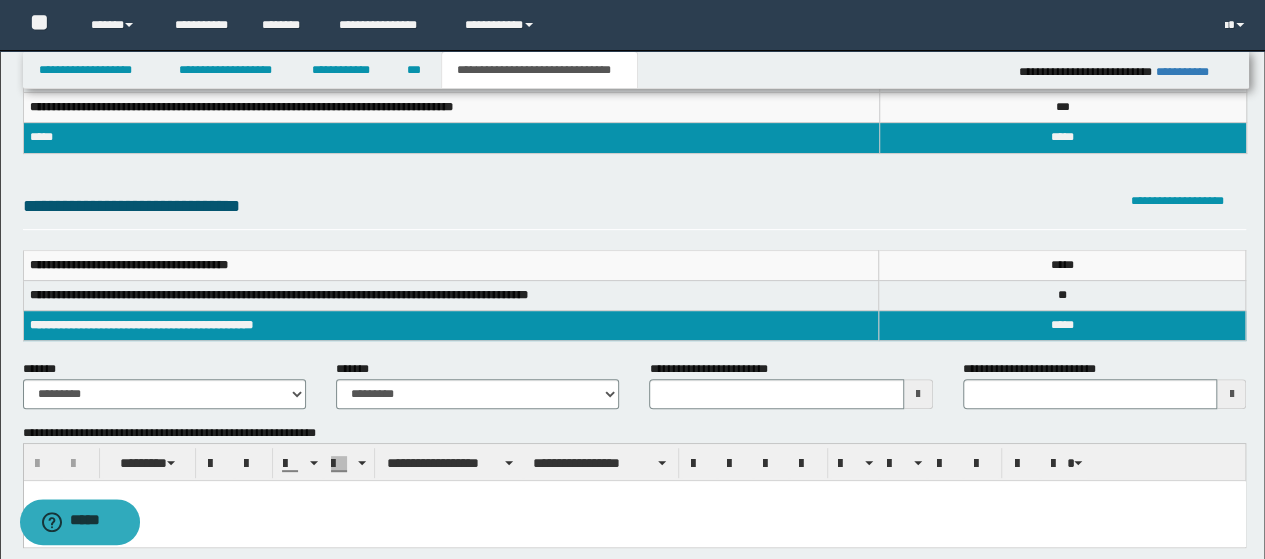scroll, scrollTop: 200, scrollLeft: 0, axis: vertical 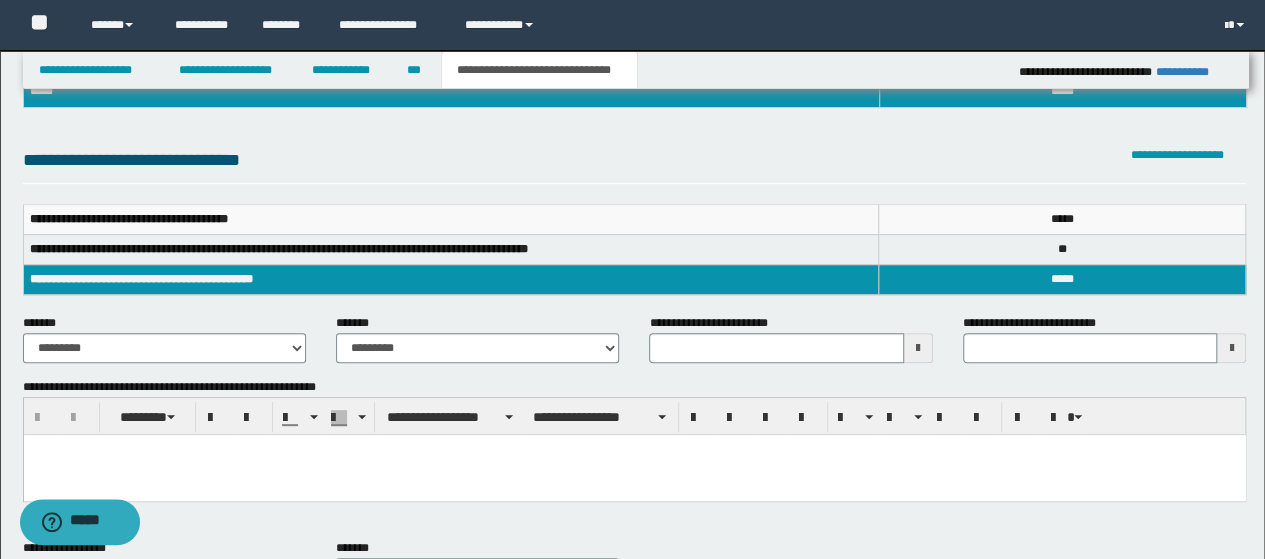 type 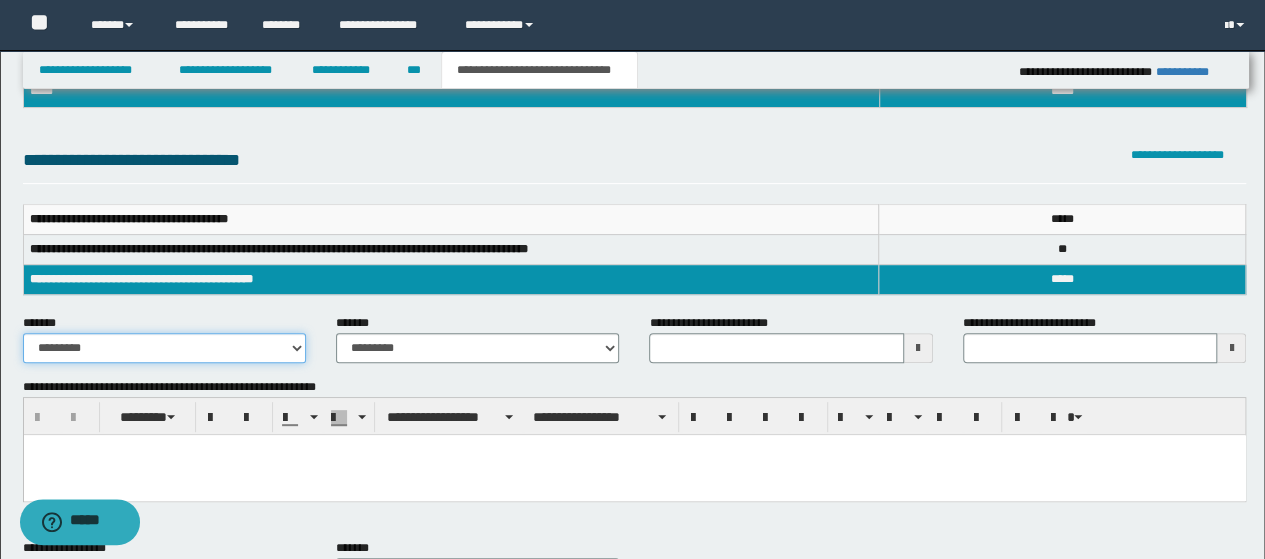 click on "**********" at bounding box center (164, 348) 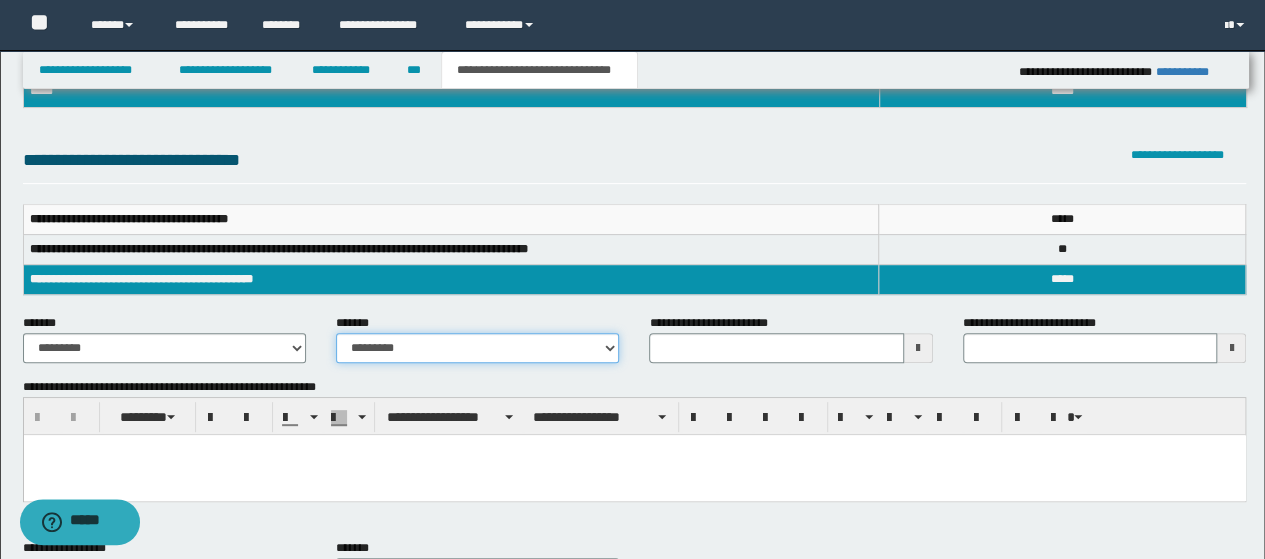 click on "**********" at bounding box center (477, 348) 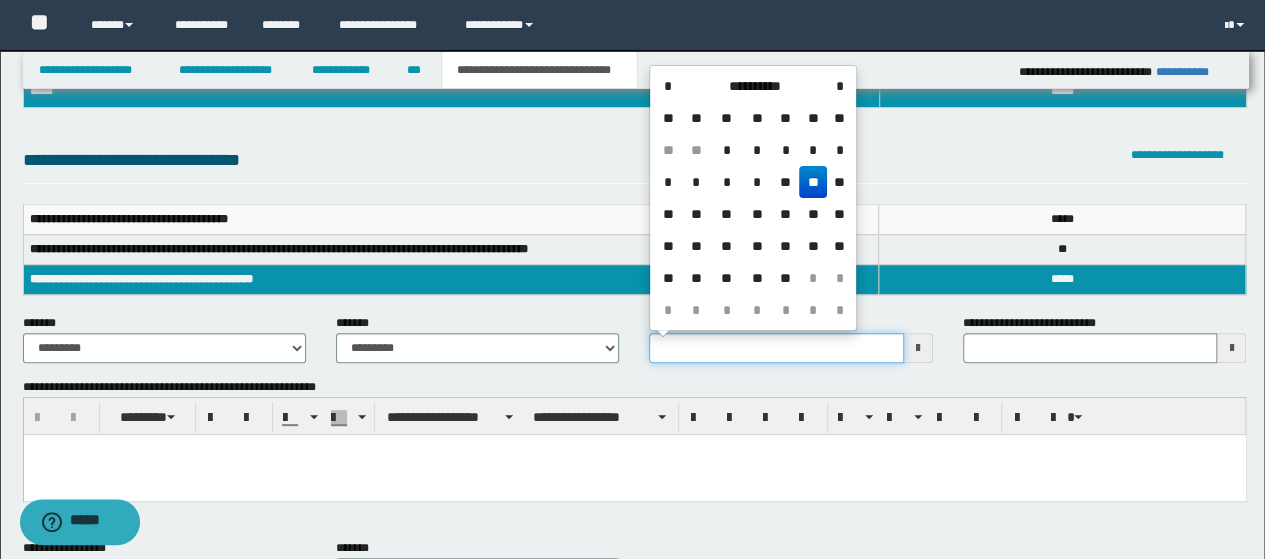 click on "**********" at bounding box center (776, 348) 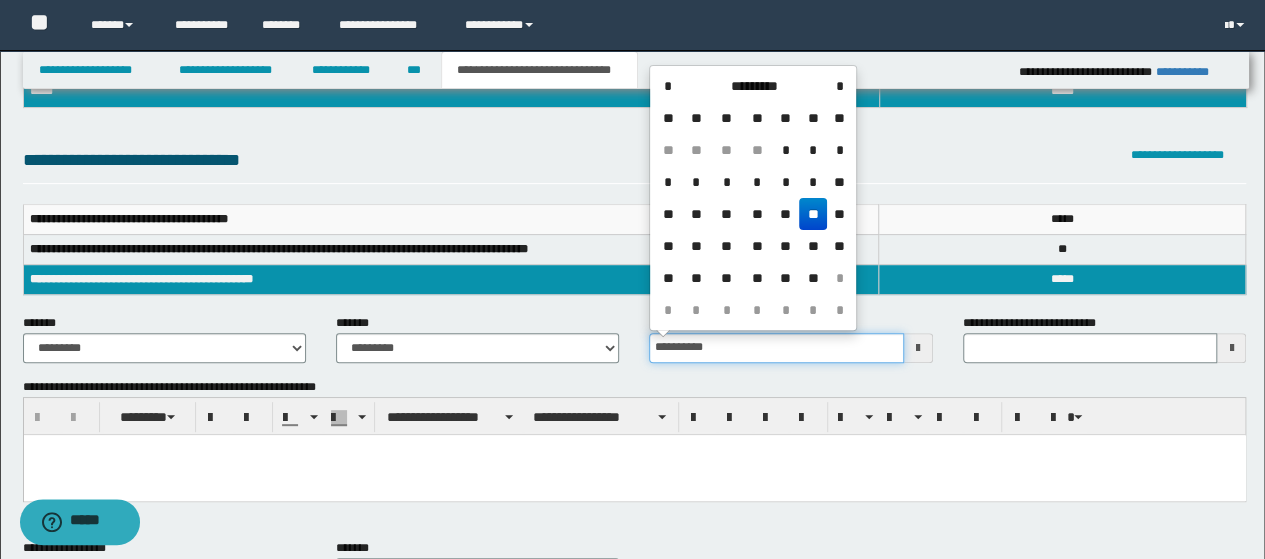 type on "**********" 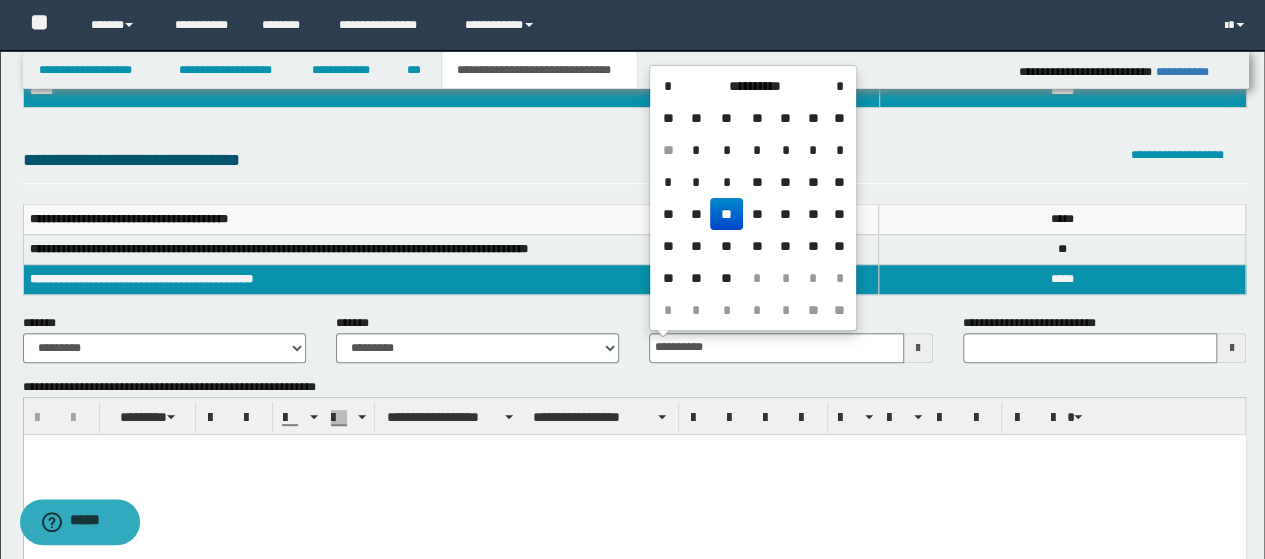 click at bounding box center [634, 449] 